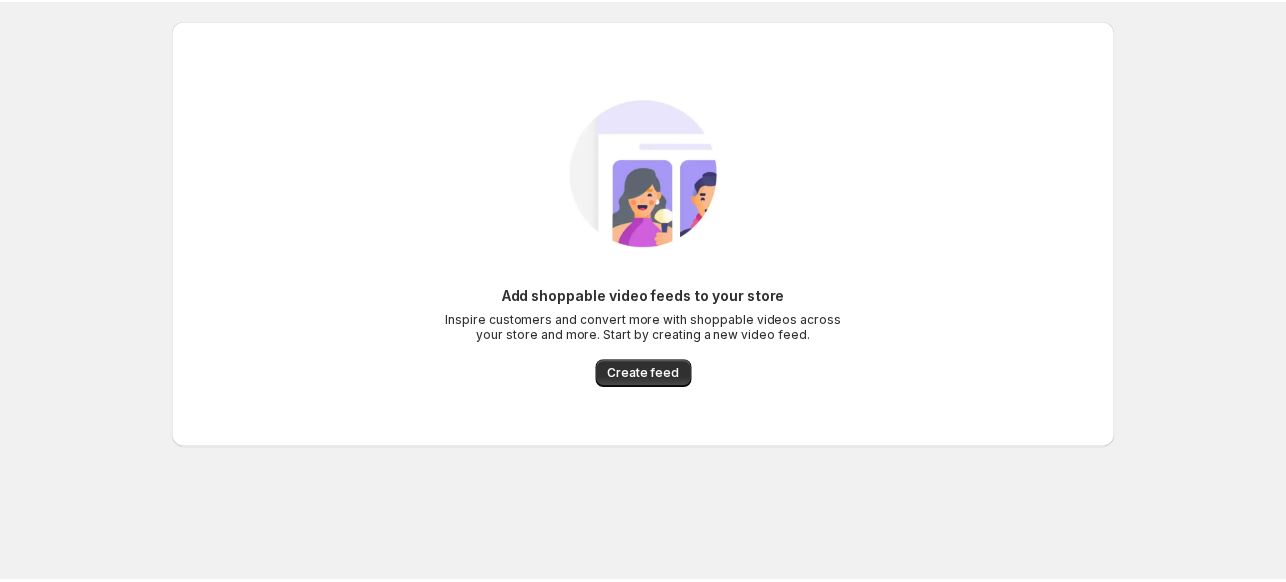 scroll, scrollTop: 0, scrollLeft: 0, axis: both 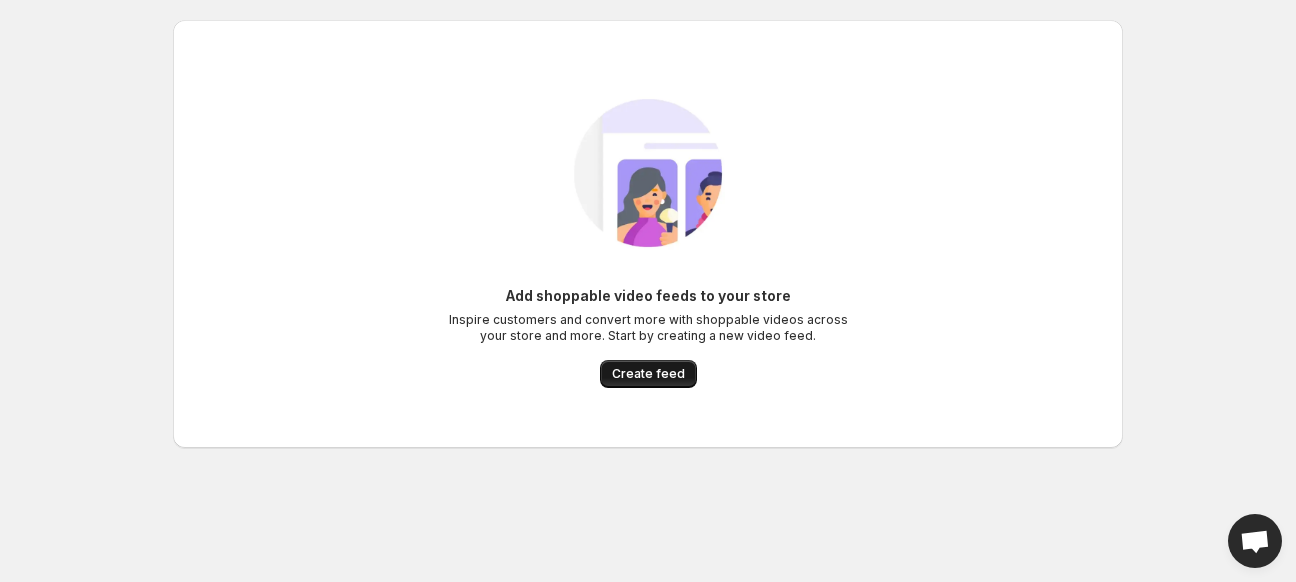 click on "Create feed" at bounding box center [648, 374] 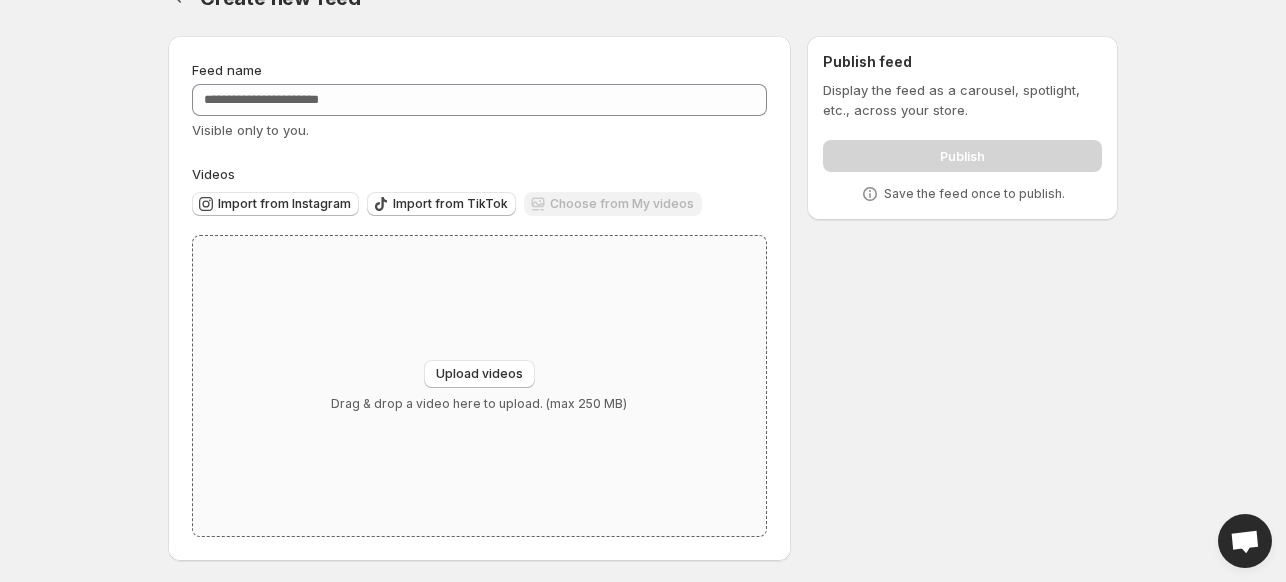 scroll, scrollTop: 43, scrollLeft: 0, axis: vertical 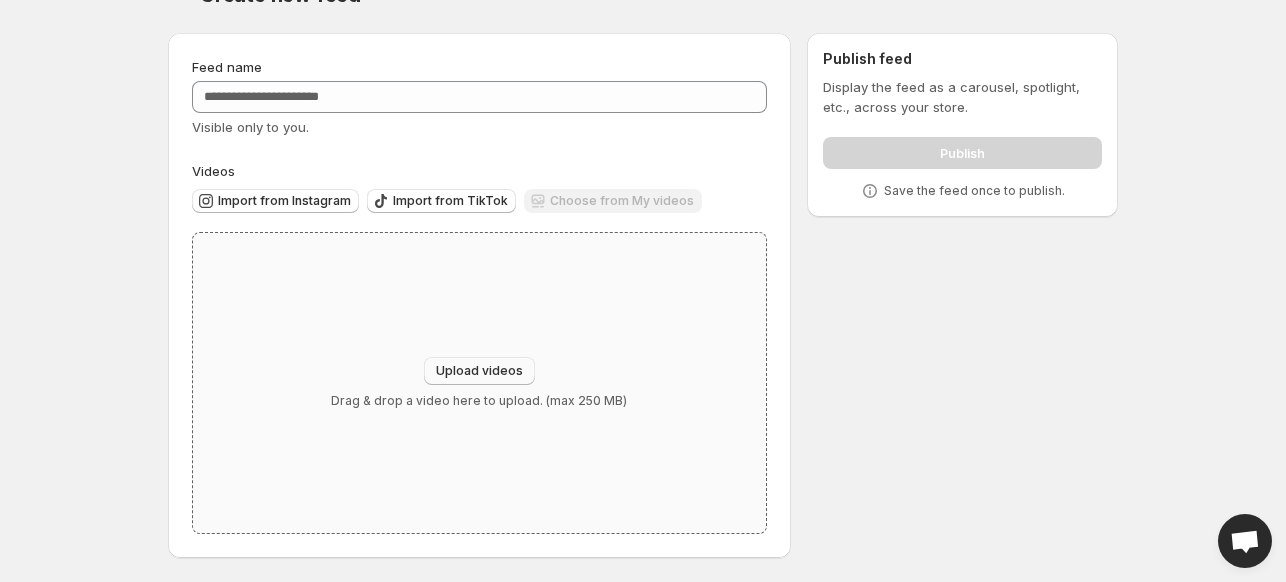 click on "Upload videos" at bounding box center (479, 371) 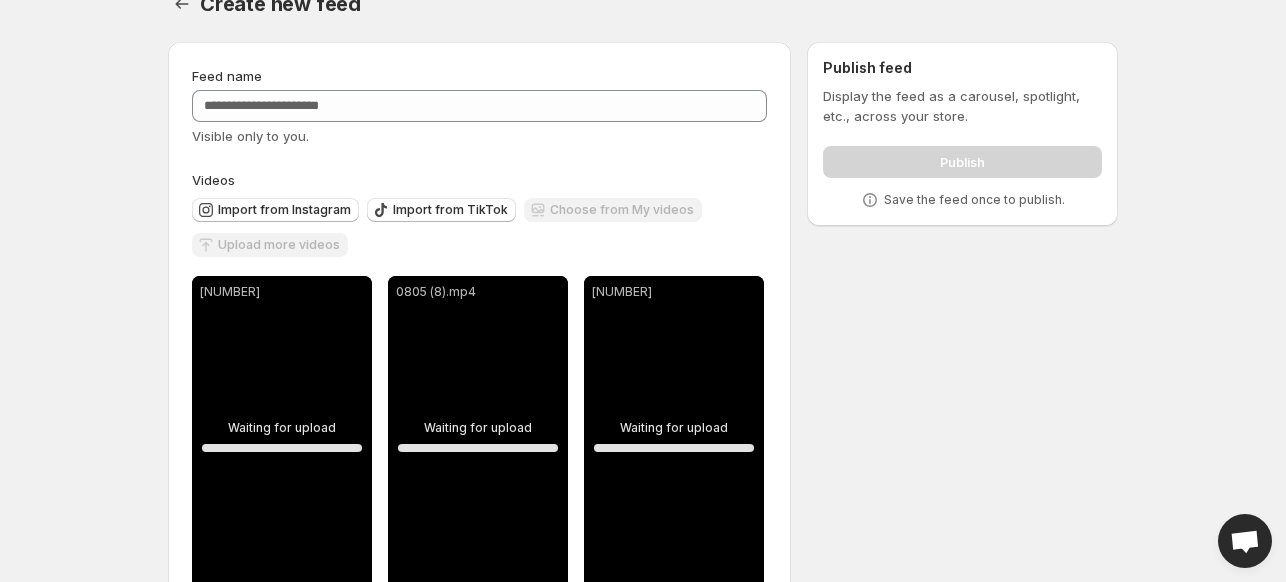 scroll, scrollTop: 32, scrollLeft: 0, axis: vertical 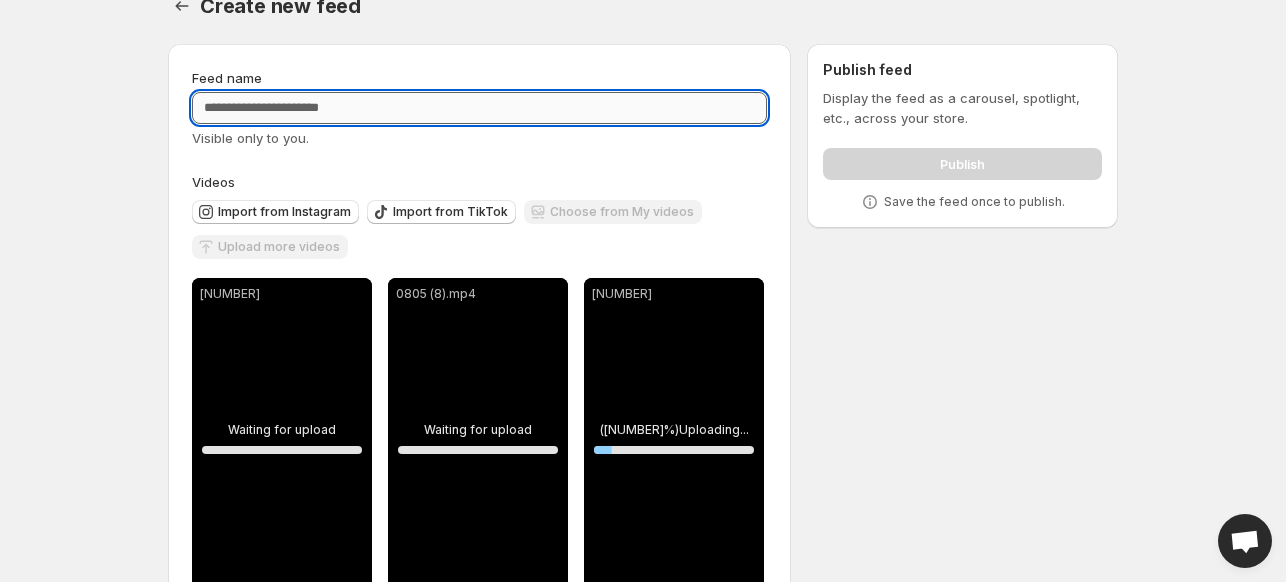 click on "Feed name" at bounding box center [479, 108] 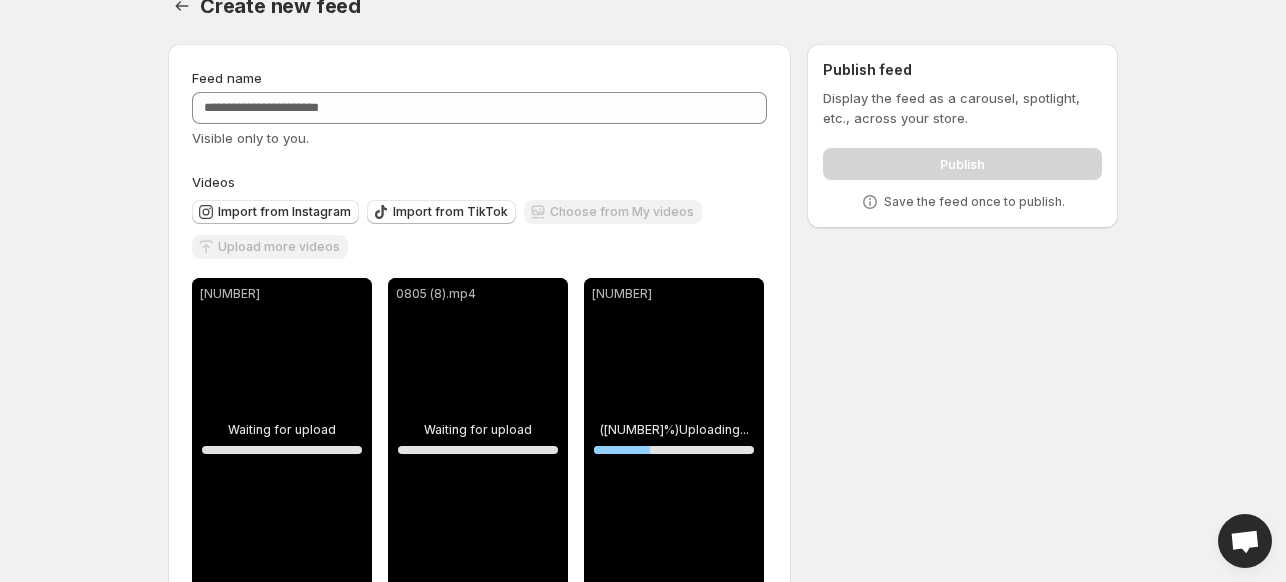 click on "Visible only to you." at bounding box center (479, 138) 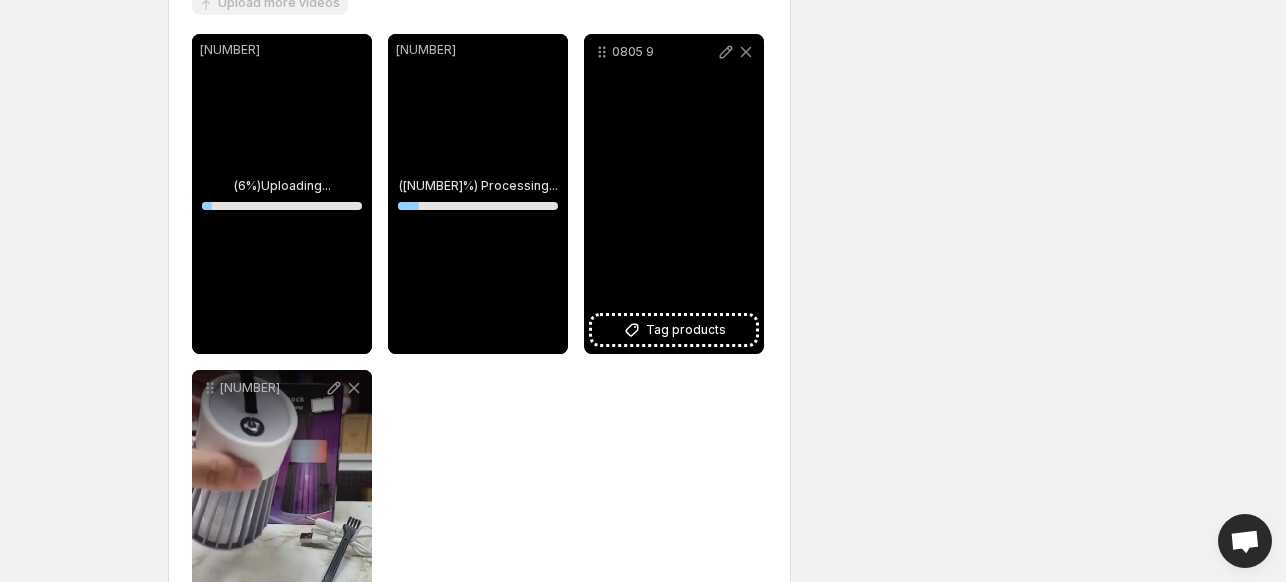 scroll, scrollTop: 300, scrollLeft: 0, axis: vertical 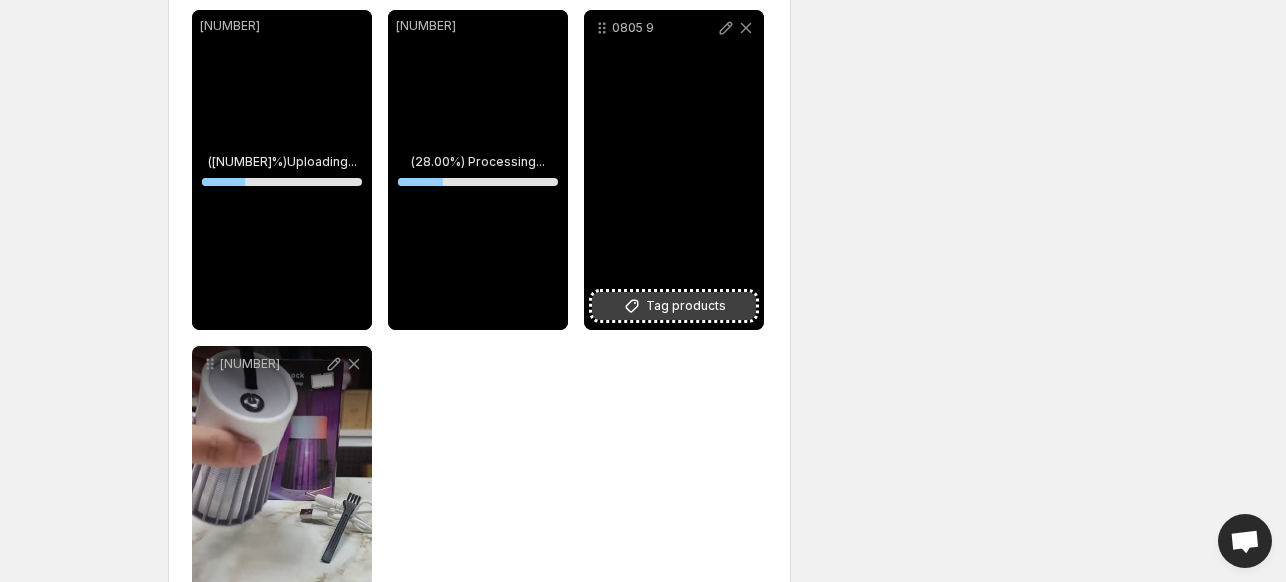 click on "Tag products" at bounding box center (686, 306) 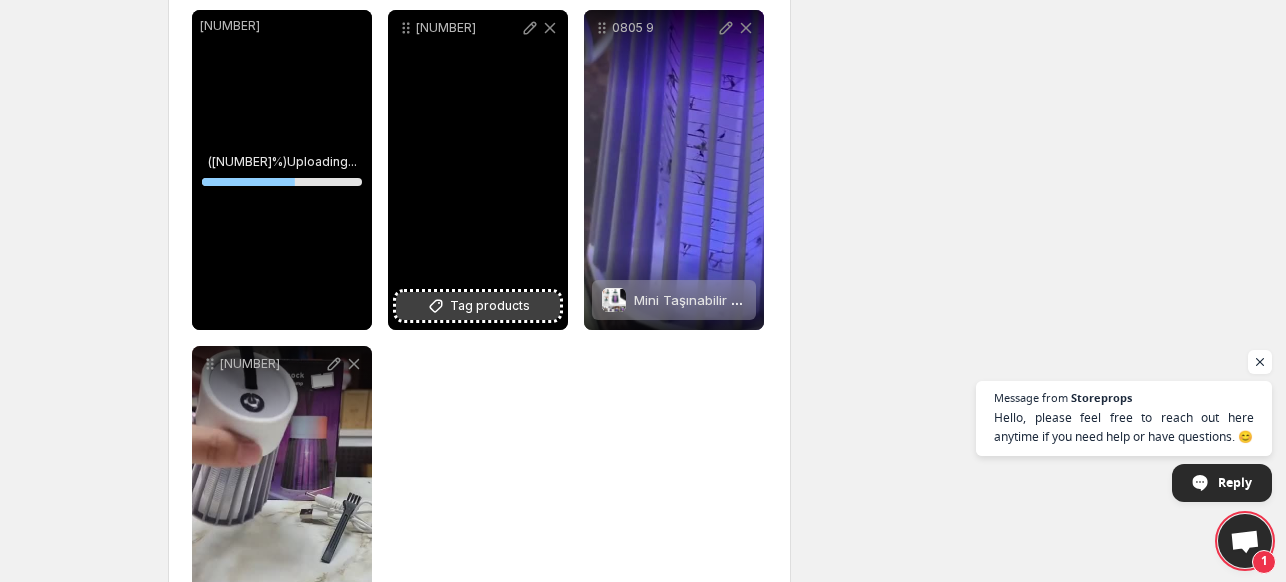 click on "Tag products" at bounding box center [478, 306] 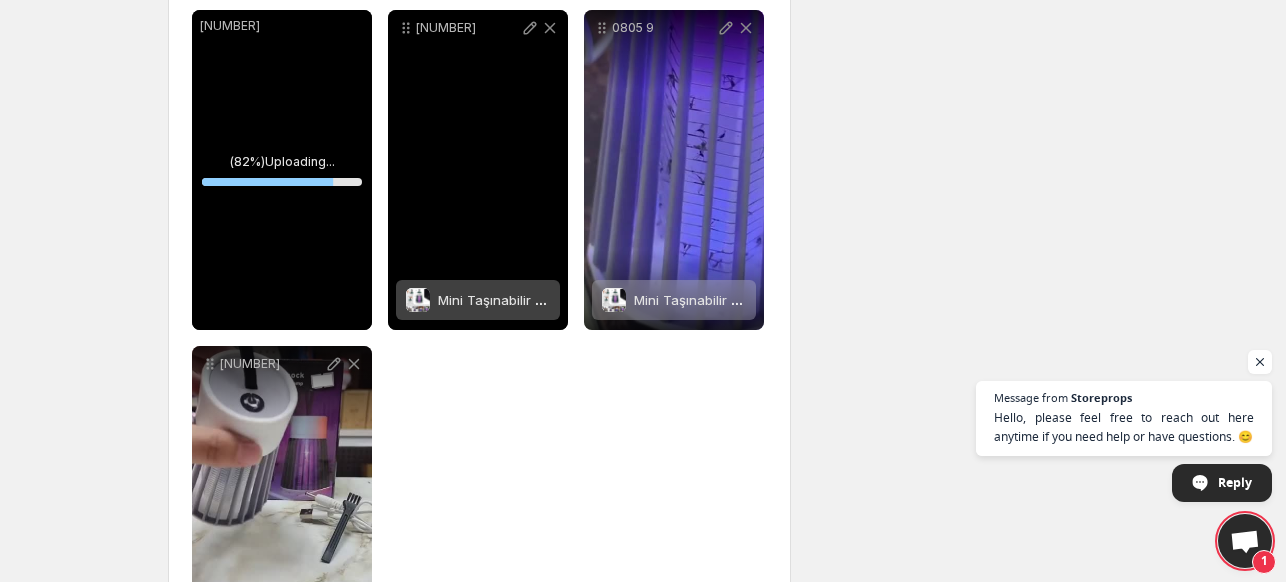 click on "Mini Taşınabilir Sinek Öldürücü UV Lamba" at bounding box center [568, 300] 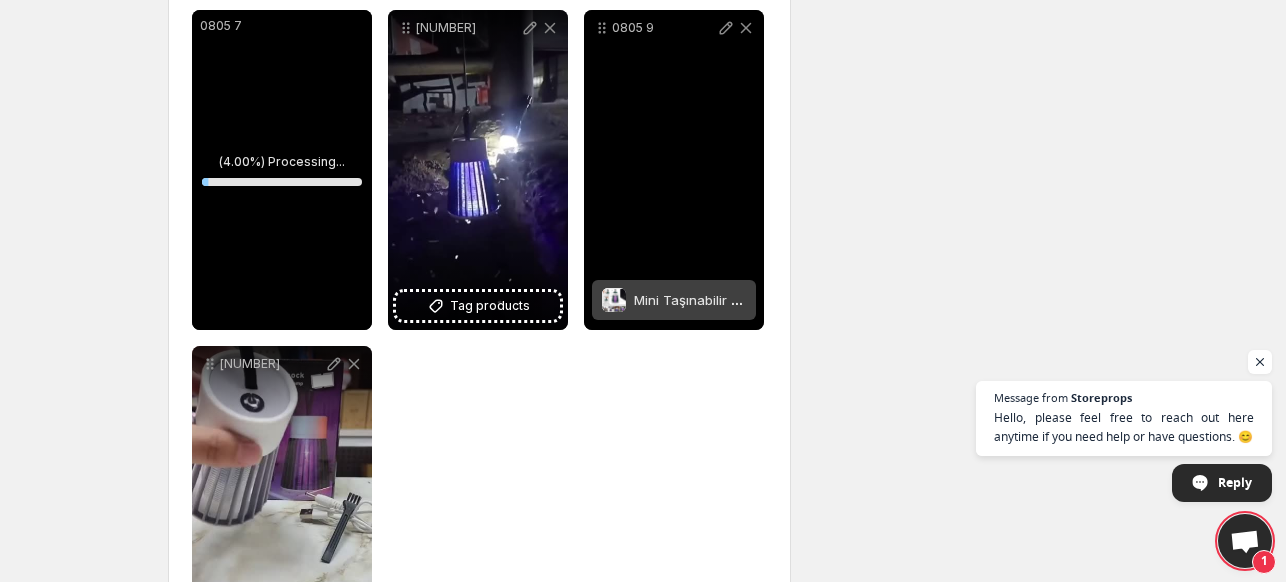 click on "Mini Taşınabilir Sinek Öldürücü UV Lamba" at bounding box center [764, 300] 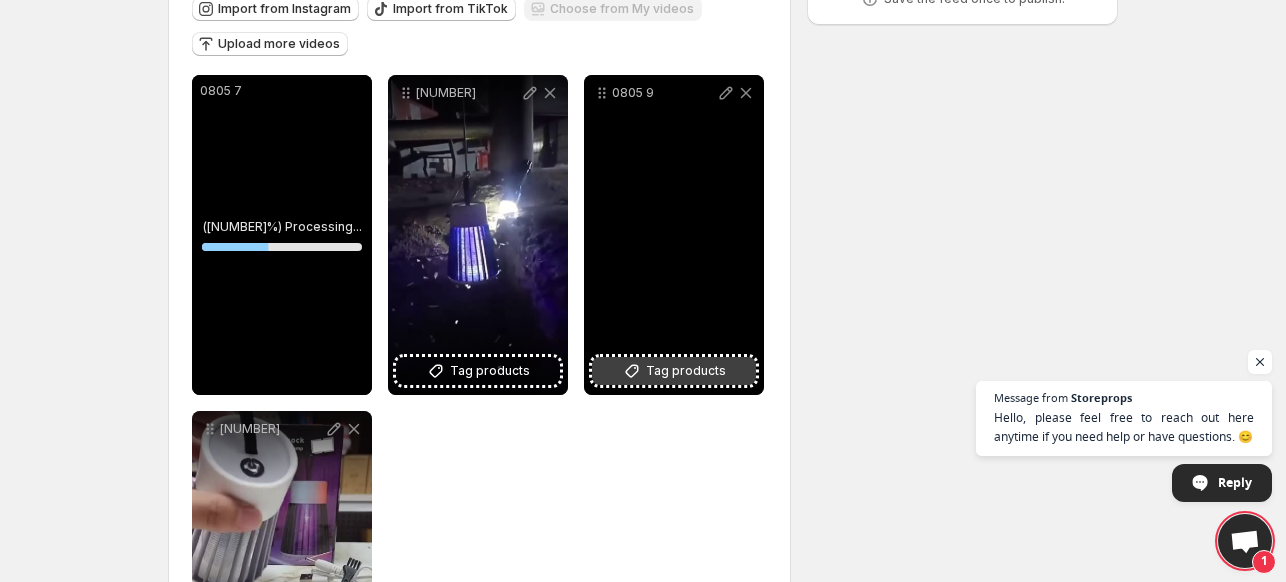 scroll, scrollTop: 232, scrollLeft: 0, axis: vertical 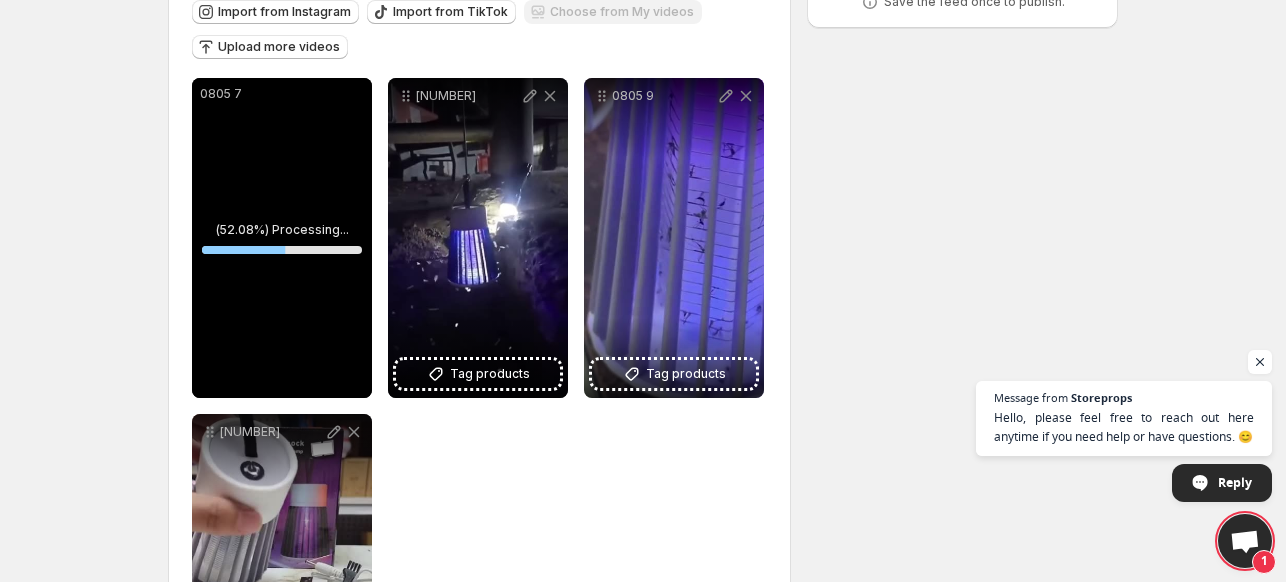 drag, startPoint x: 10, startPoint y: 325, endPoint x: 968, endPoint y: 142, distance: 975.322 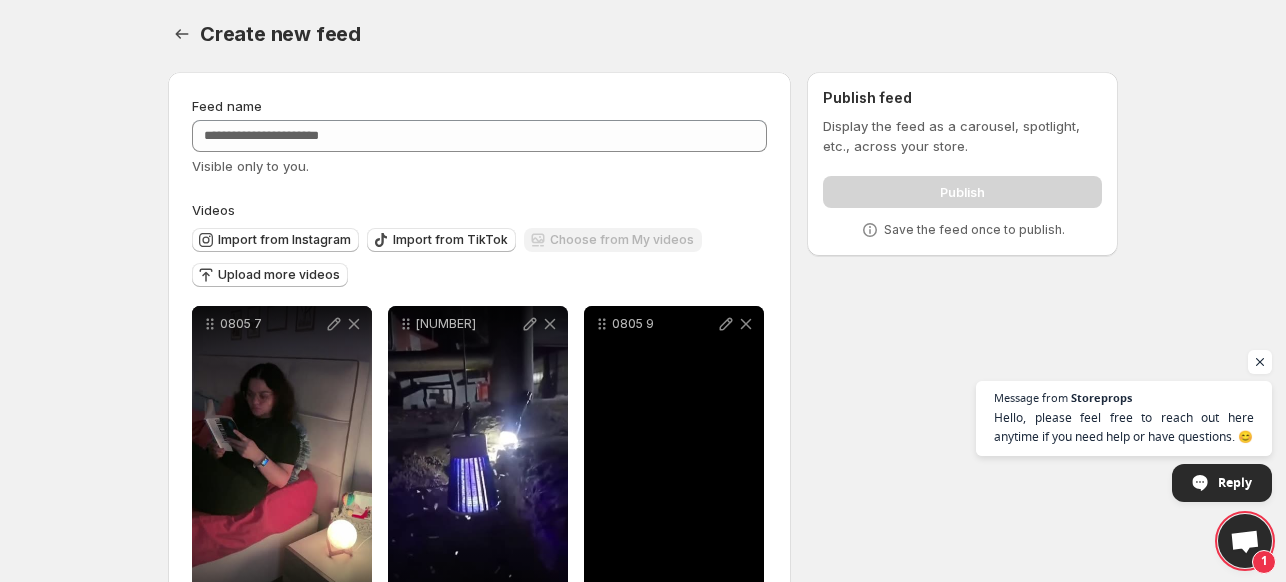 scroll, scrollTop: 0, scrollLeft: 0, axis: both 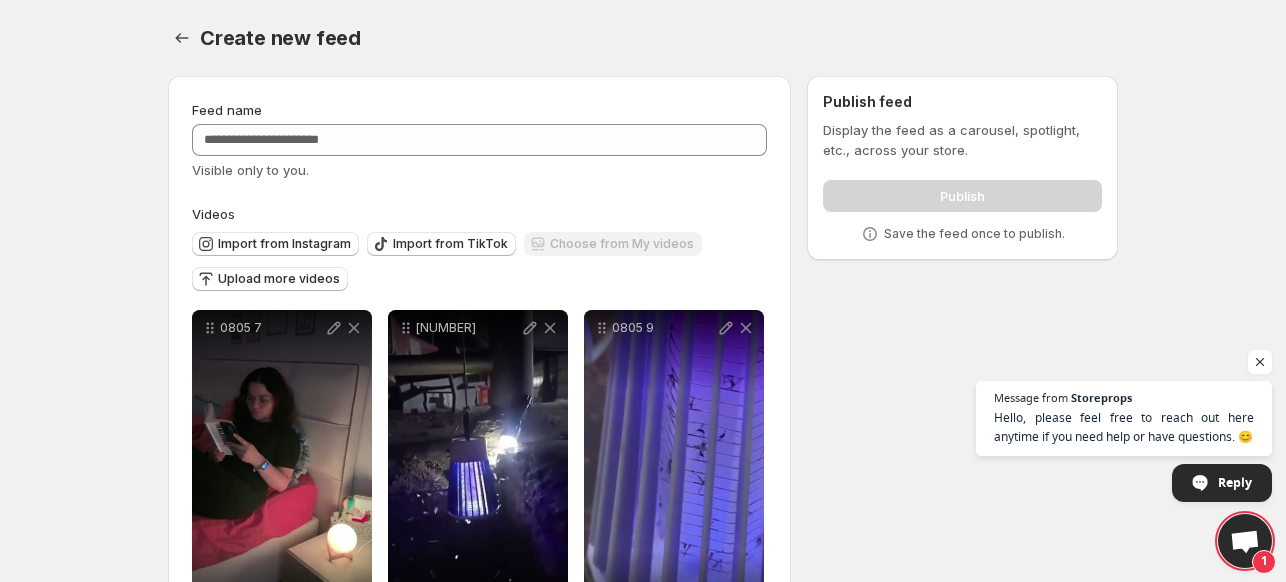 click on "Publish" at bounding box center (962, 192) 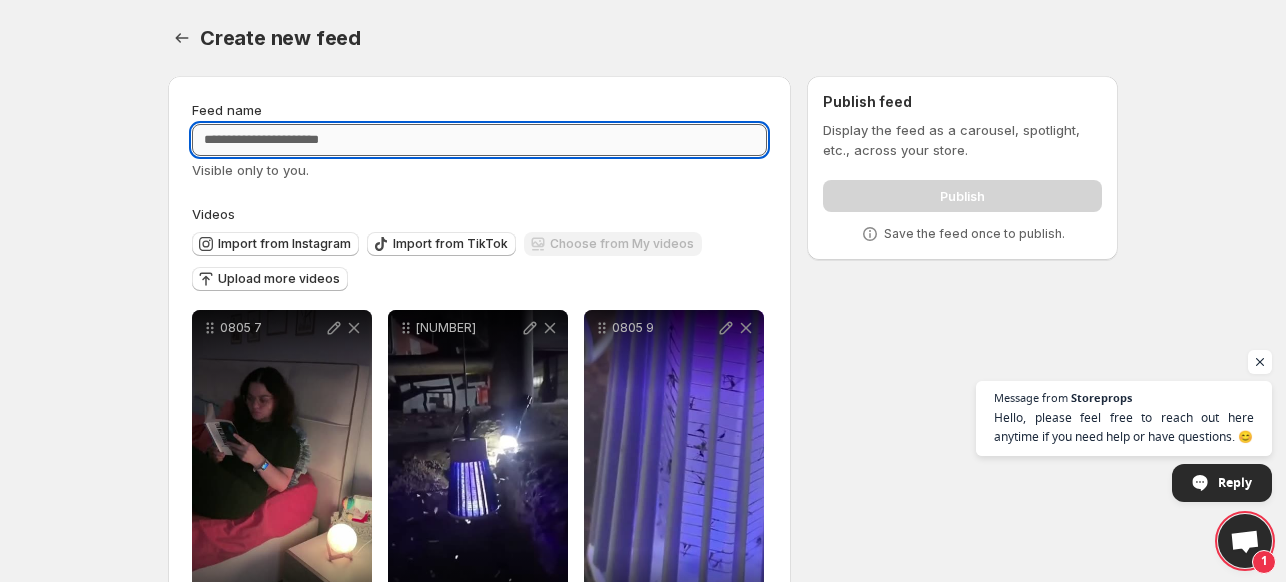 click on "Feed name" at bounding box center [479, 140] 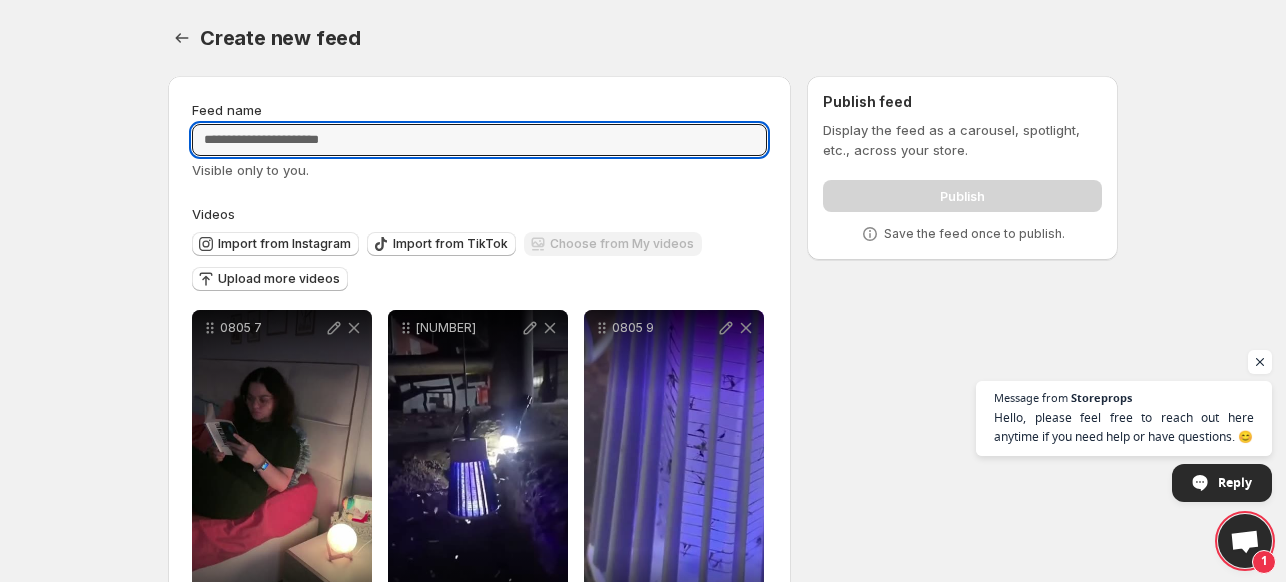 click on "Create new feed. This page is ready Create new feed" at bounding box center [643, 38] 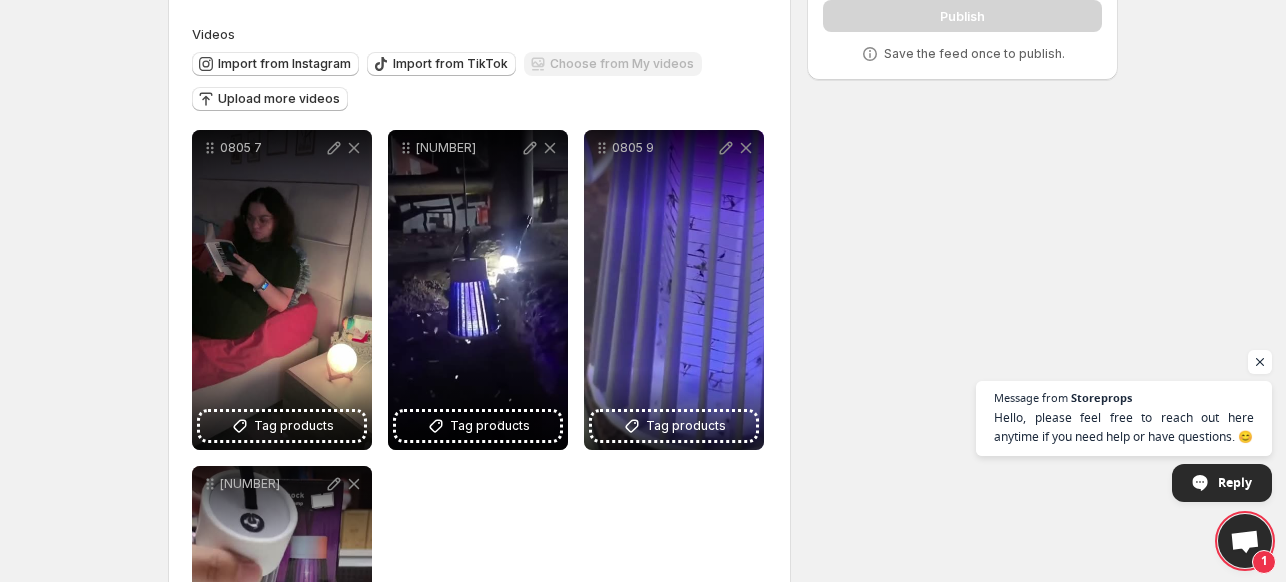 scroll, scrollTop: 200, scrollLeft: 0, axis: vertical 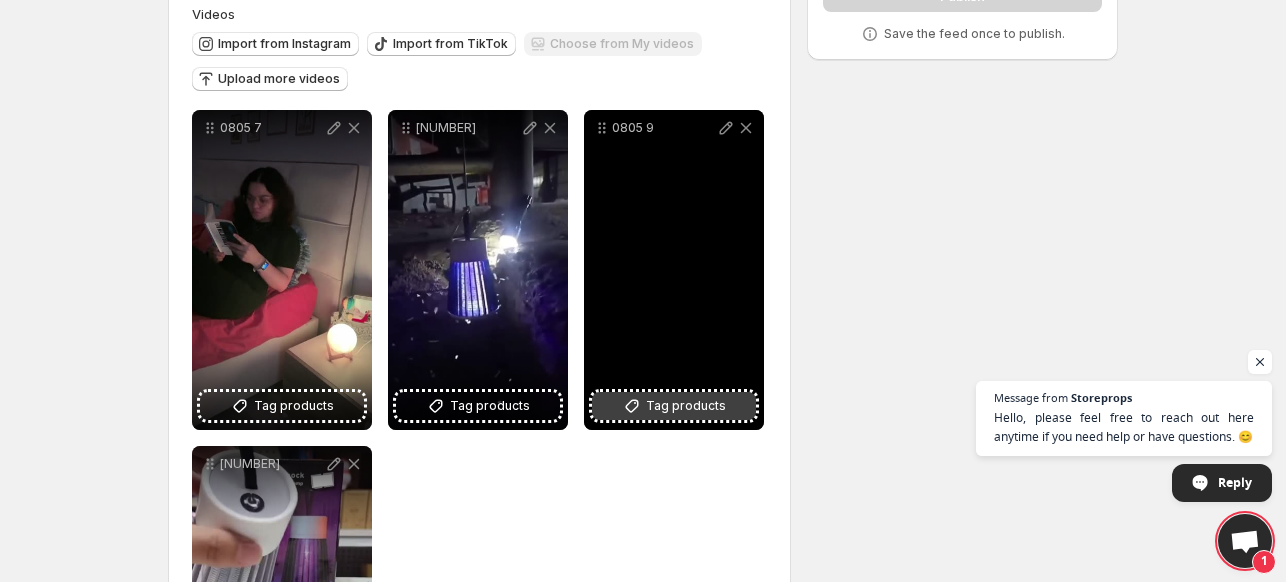 click on "Tag products" at bounding box center (686, 406) 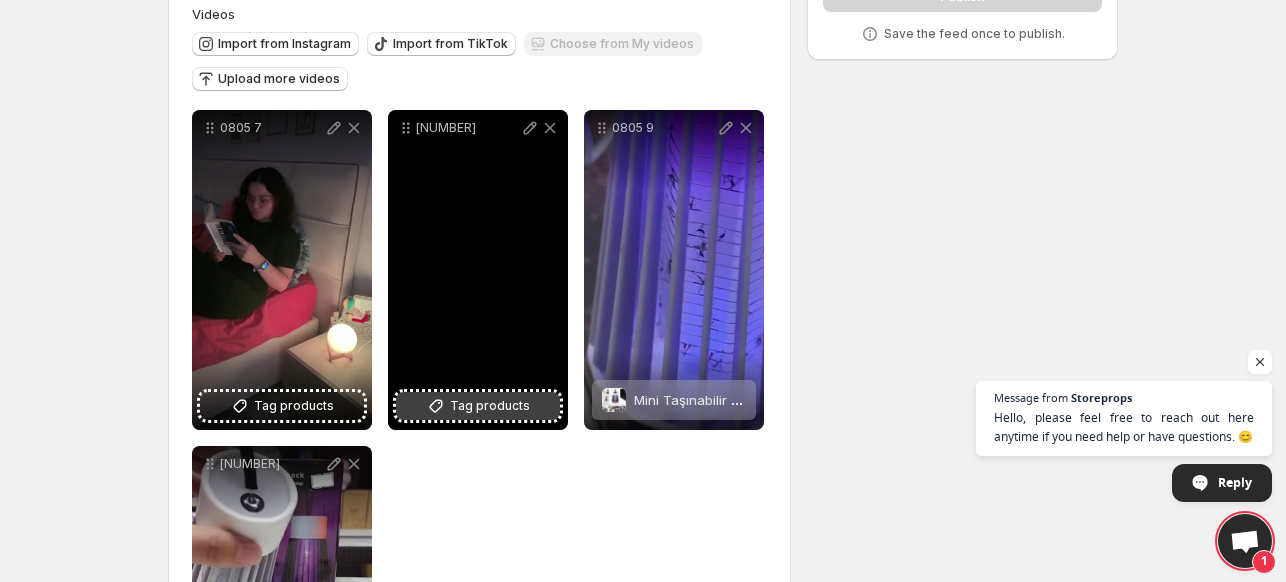 click on "Tag products" at bounding box center [490, 406] 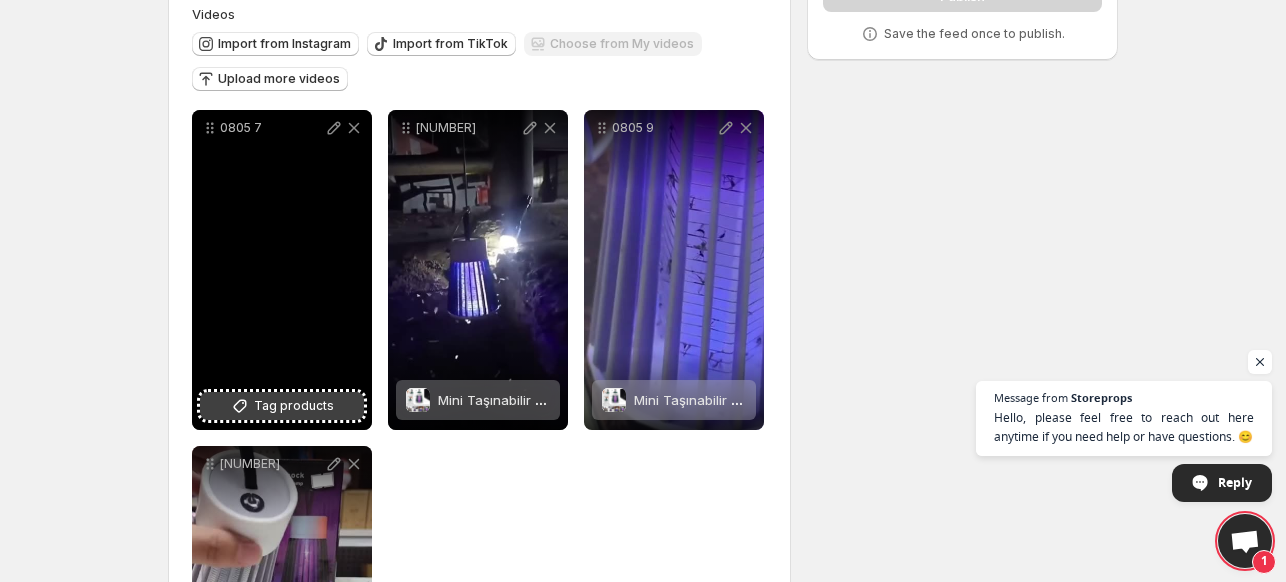 click on "Tag products" at bounding box center [294, 406] 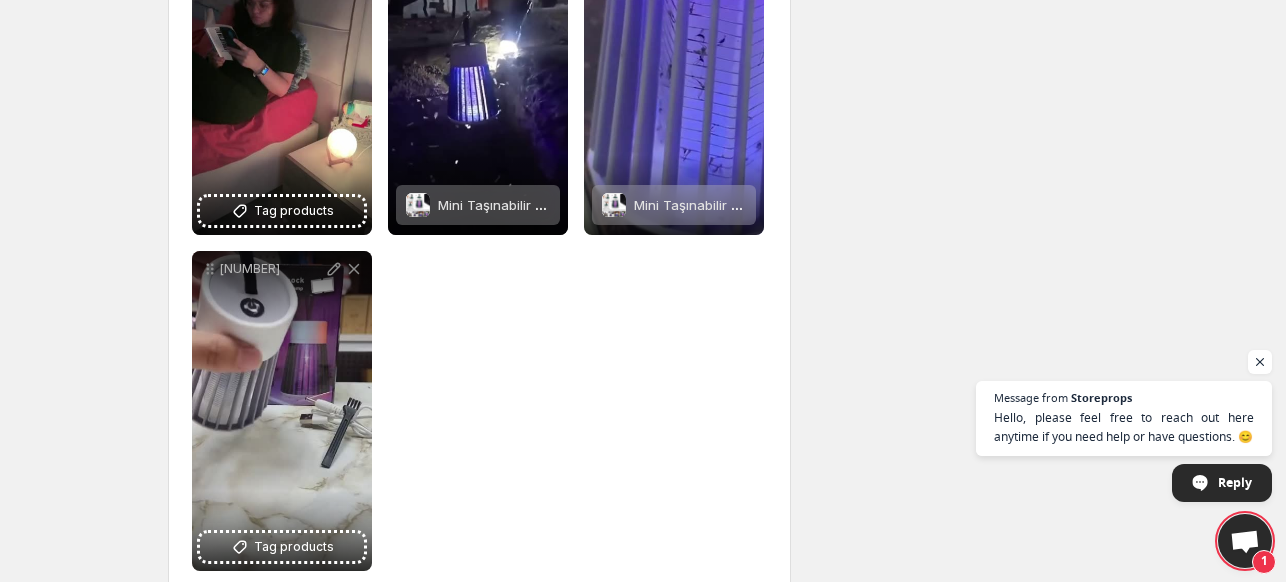 scroll, scrollTop: 400, scrollLeft: 0, axis: vertical 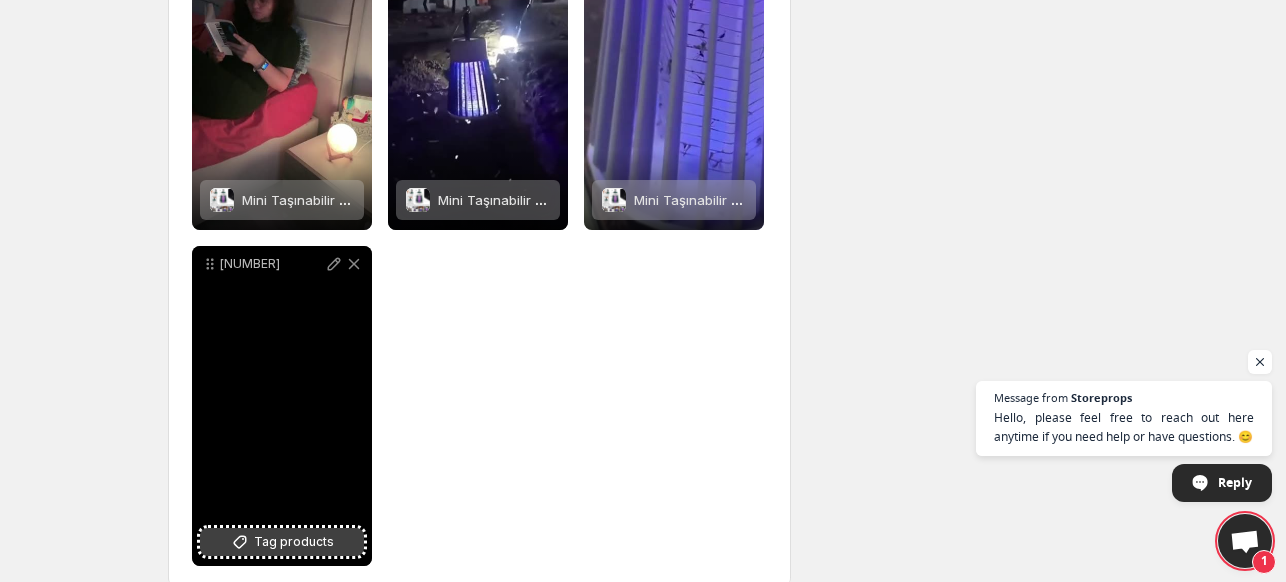 click on "Tag products" at bounding box center (294, 542) 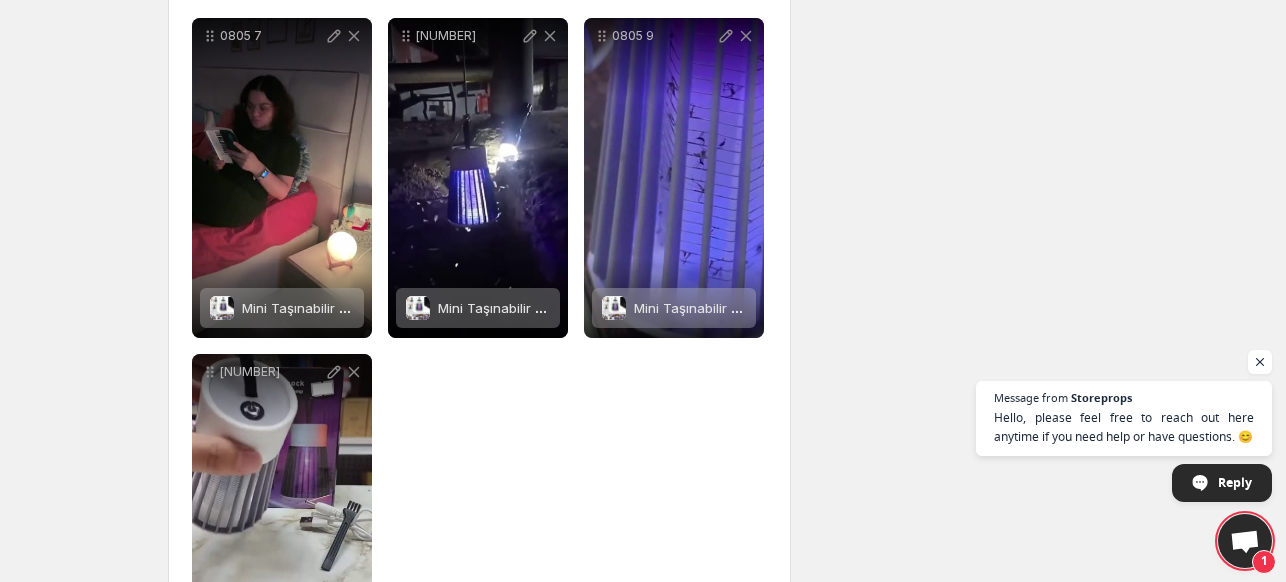 scroll, scrollTop: 0, scrollLeft: 0, axis: both 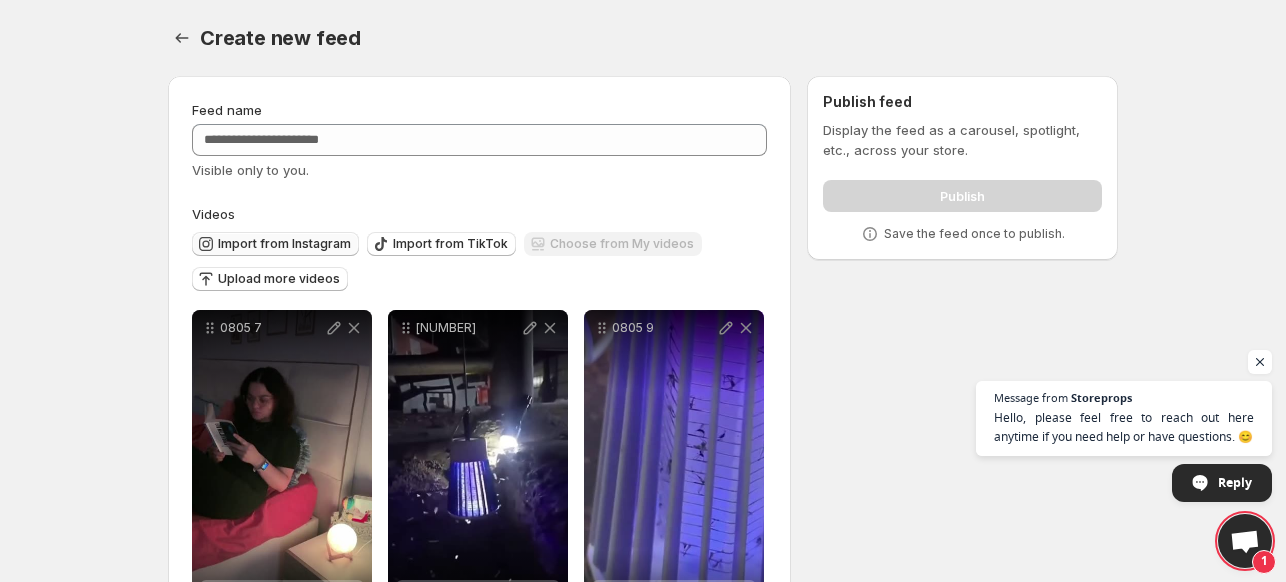 click on "Import from Instagram" at bounding box center [284, 244] 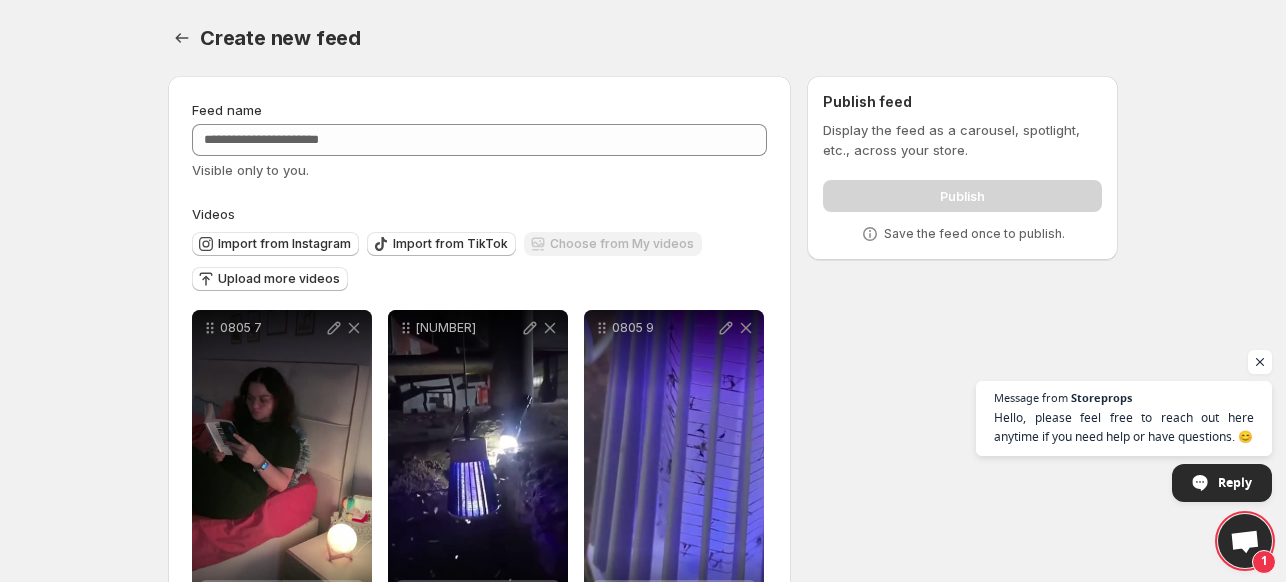 click on "Publish" at bounding box center [962, 192] 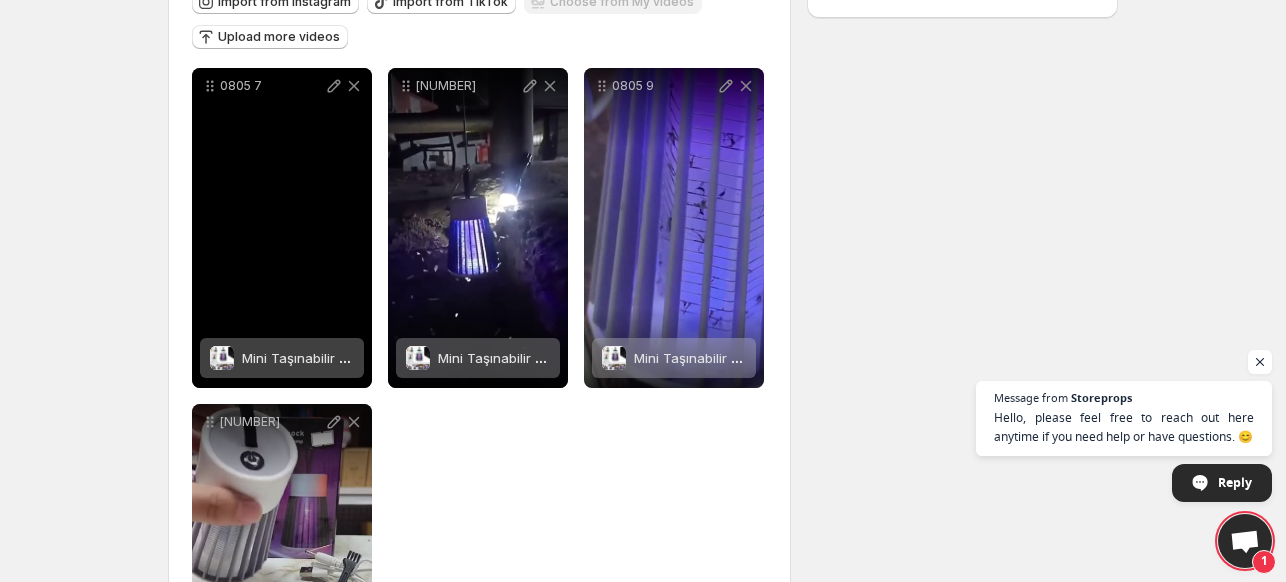 scroll, scrollTop: 132, scrollLeft: 0, axis: vertical 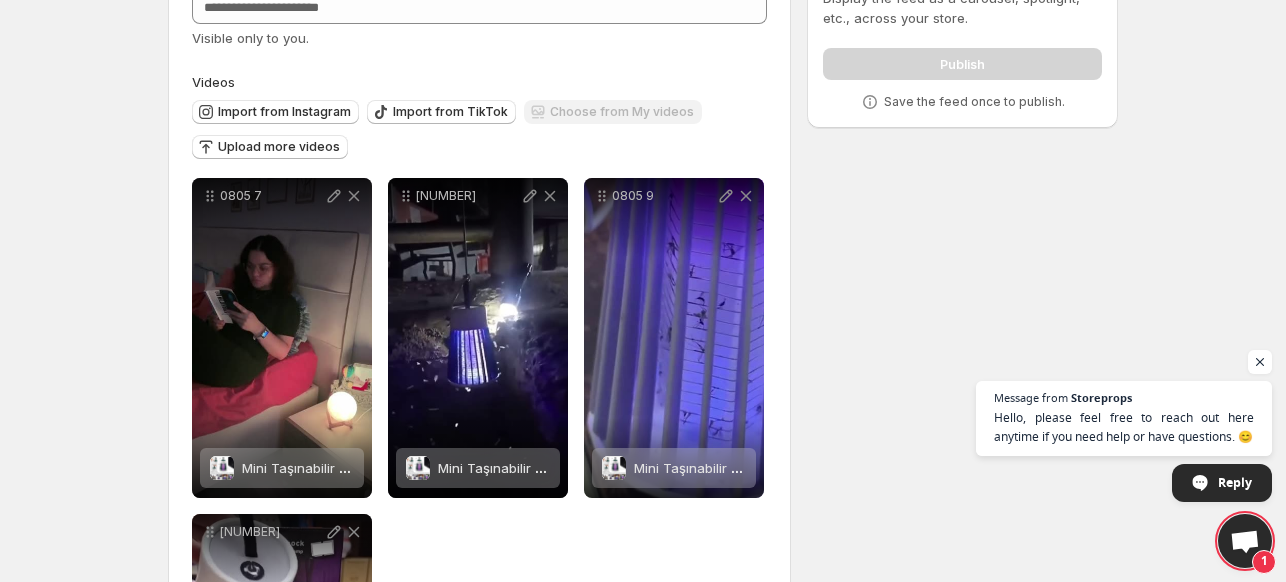 click at bounding box center [1245, 543] 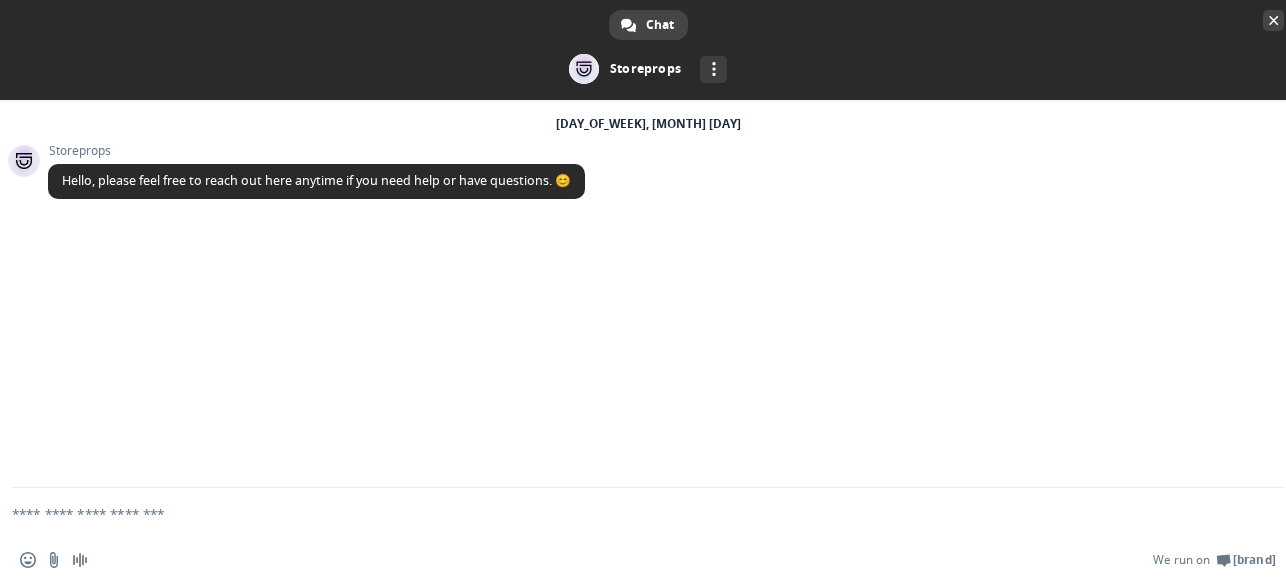 click at bounding box center (1274, 20) 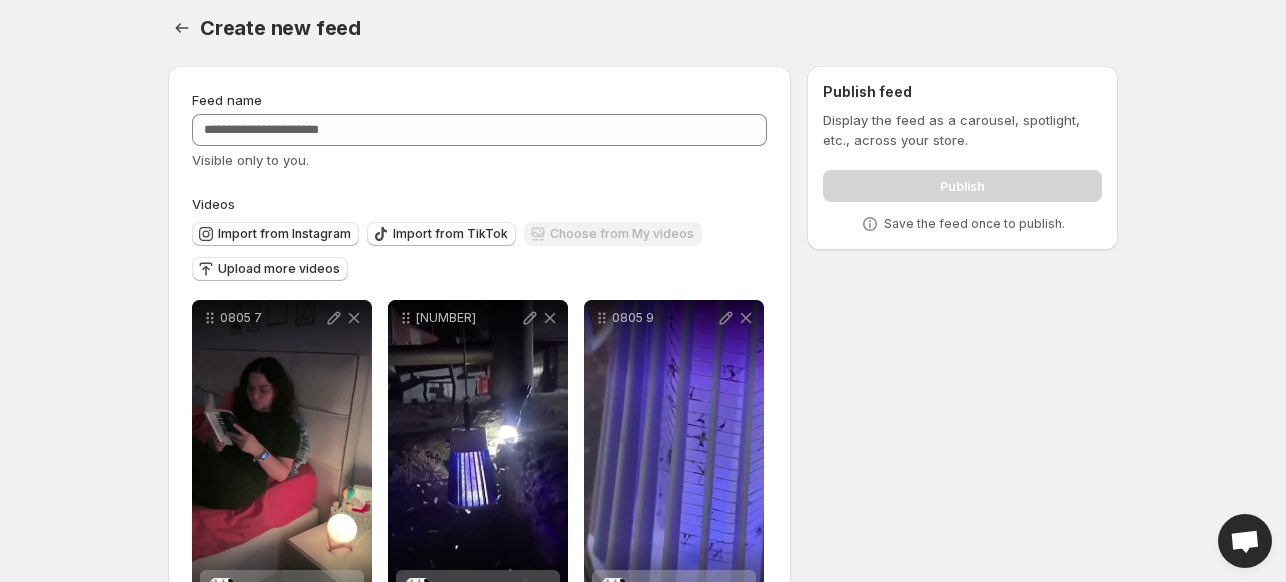 scroll, scrollTop: 0, scrollLeft: 0, axis: both 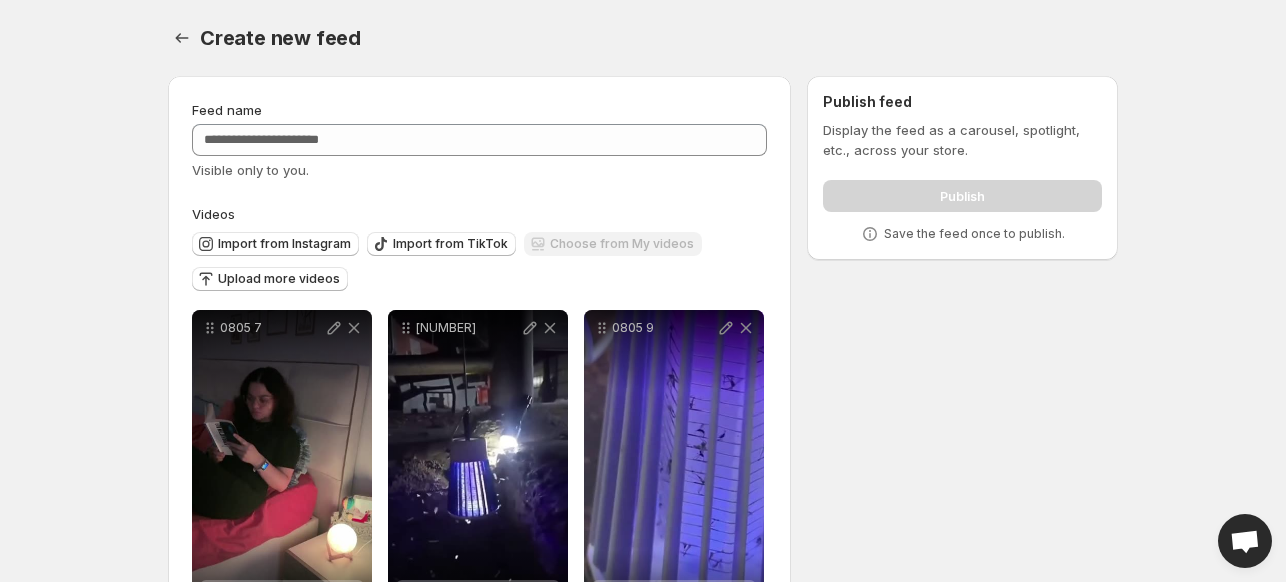 click on "Publish" at bounding box center [962, 192] 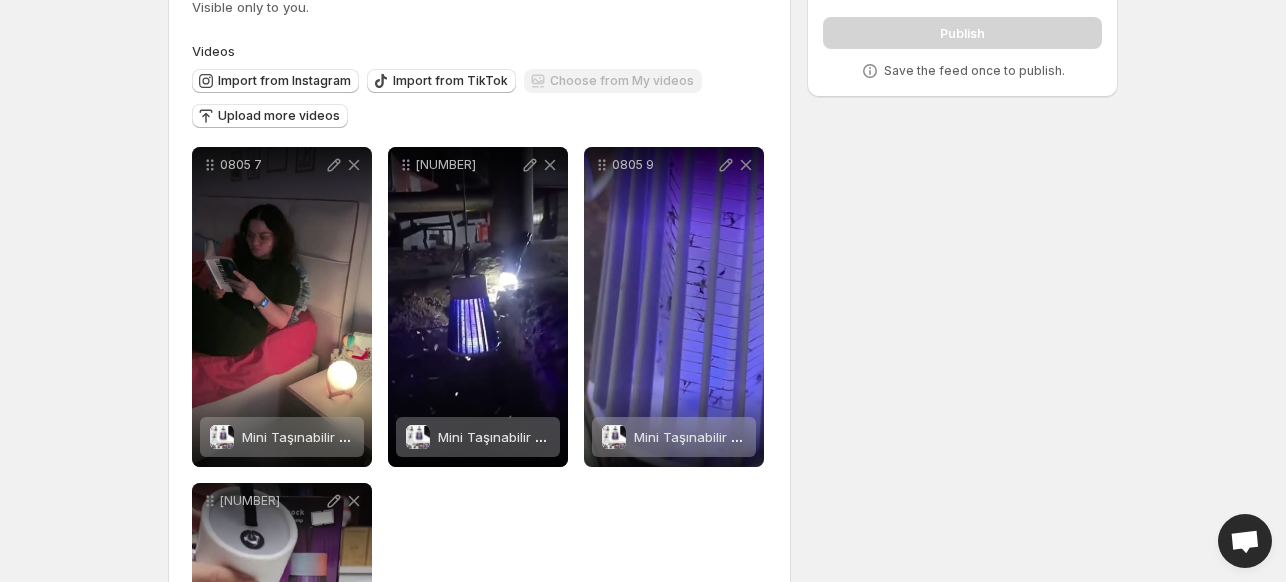 scroll, scrollTop: 300, scrollLeft: 0, axis: vertical 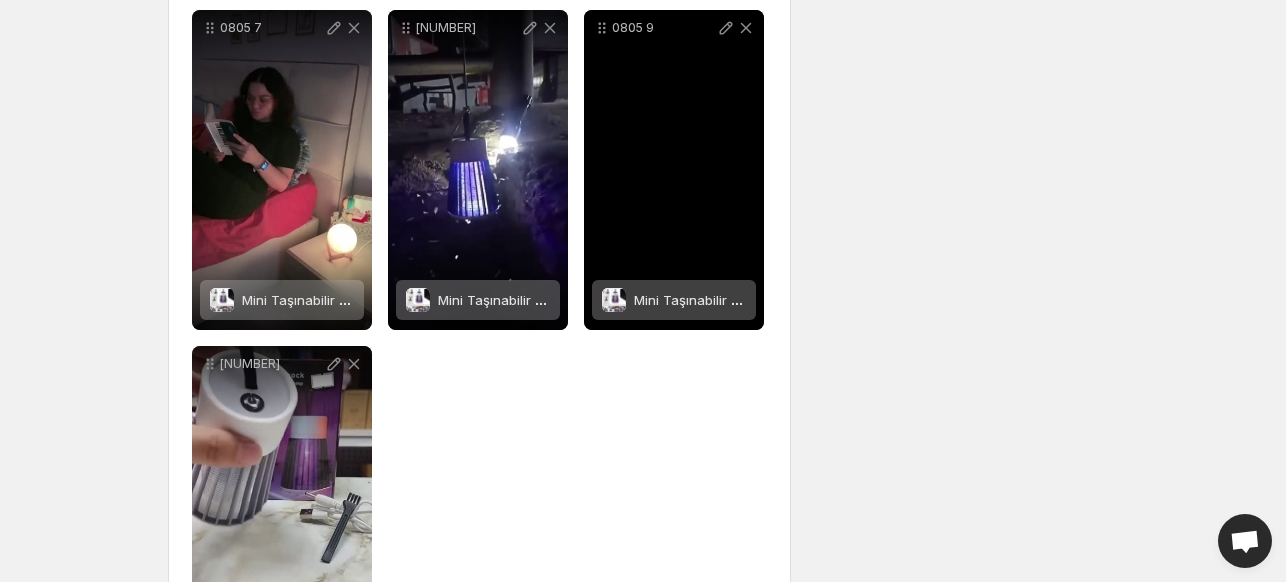 click on "Mini Taşınabilir Sinek Öldürücü UV Lamba" at bounding box center [764, 300] 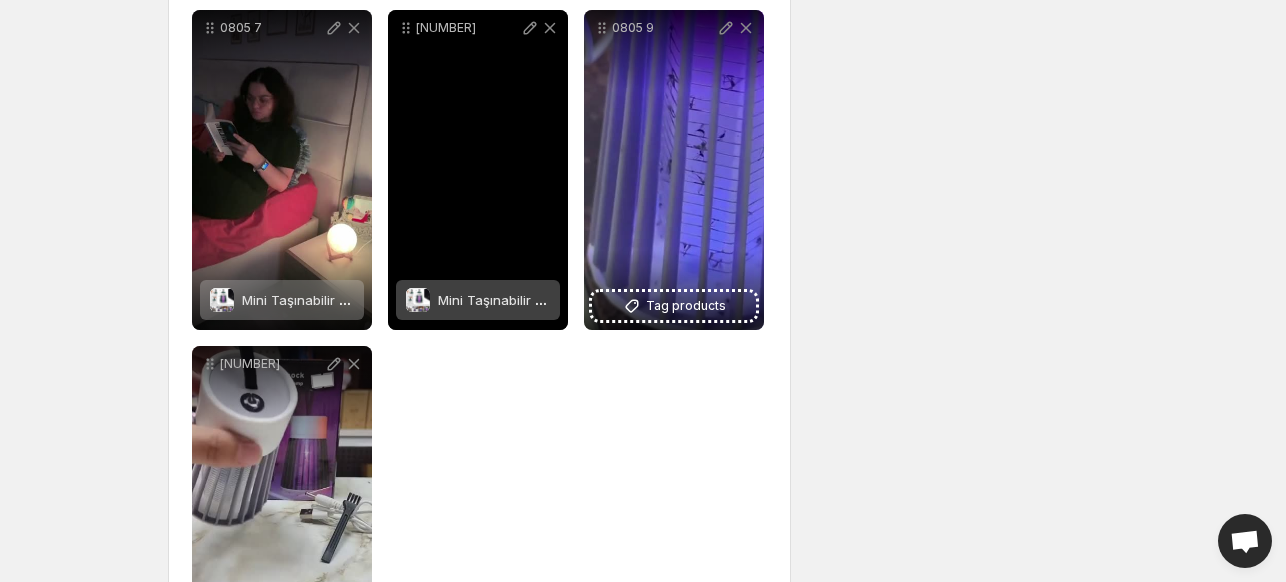 click on "Mini Taşınabilir Sinek Öldürücü UV Lamba" at bounding box center (494, 300) 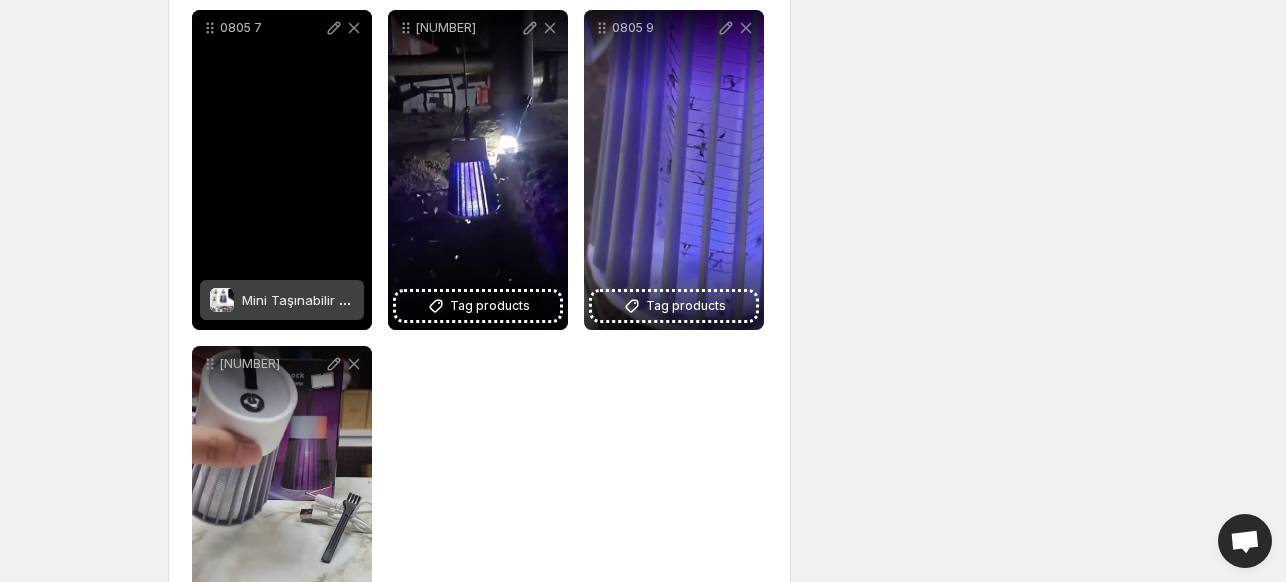 click on "Mini Taşınabilir Sinek Öldürücü UV Lamba" at bounding box center (298, 300) 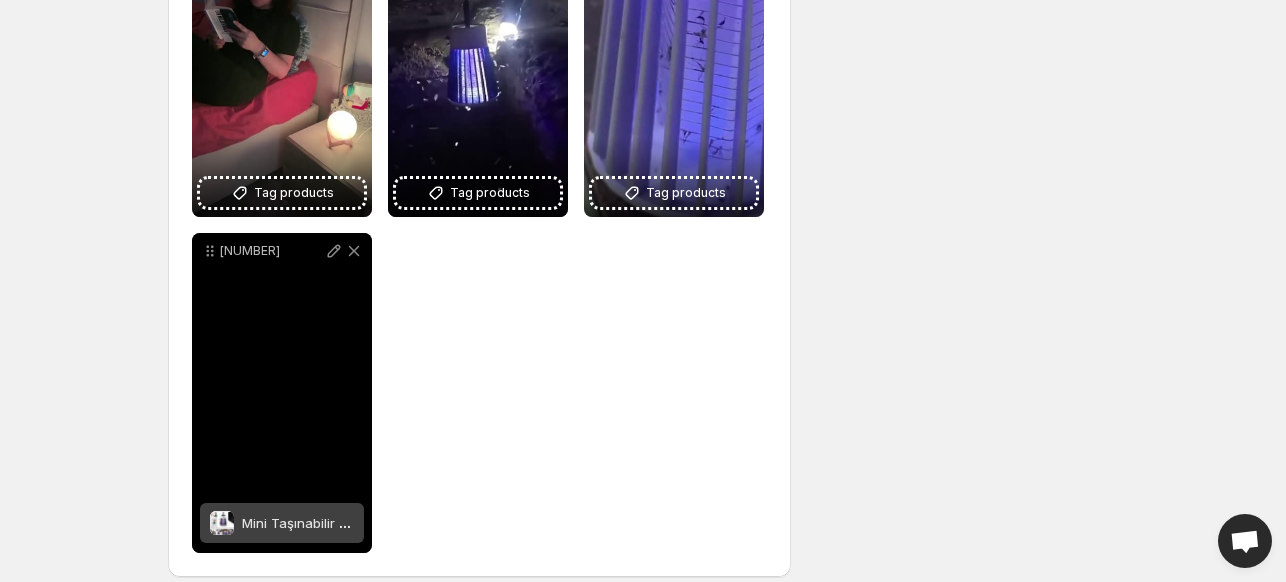 scroll, scrollTop: 432, scrollLeft: 0, axis: vertical 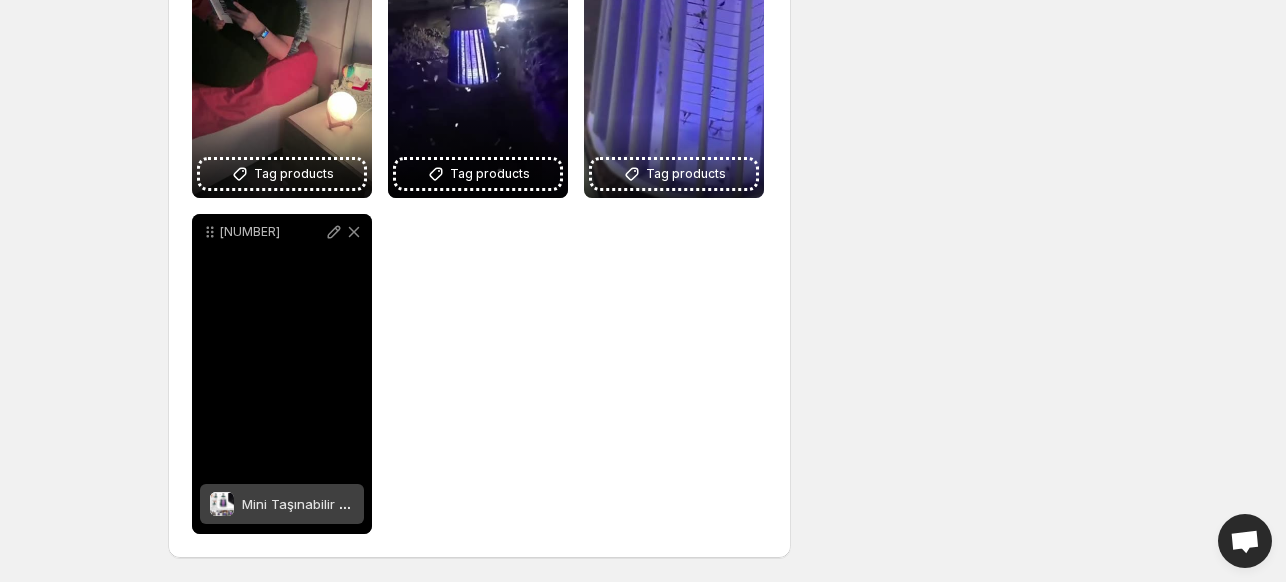 click on "Mini Taşınabilir Sinek Öldürücü UV Lamba" at bounding box center [372, 504] 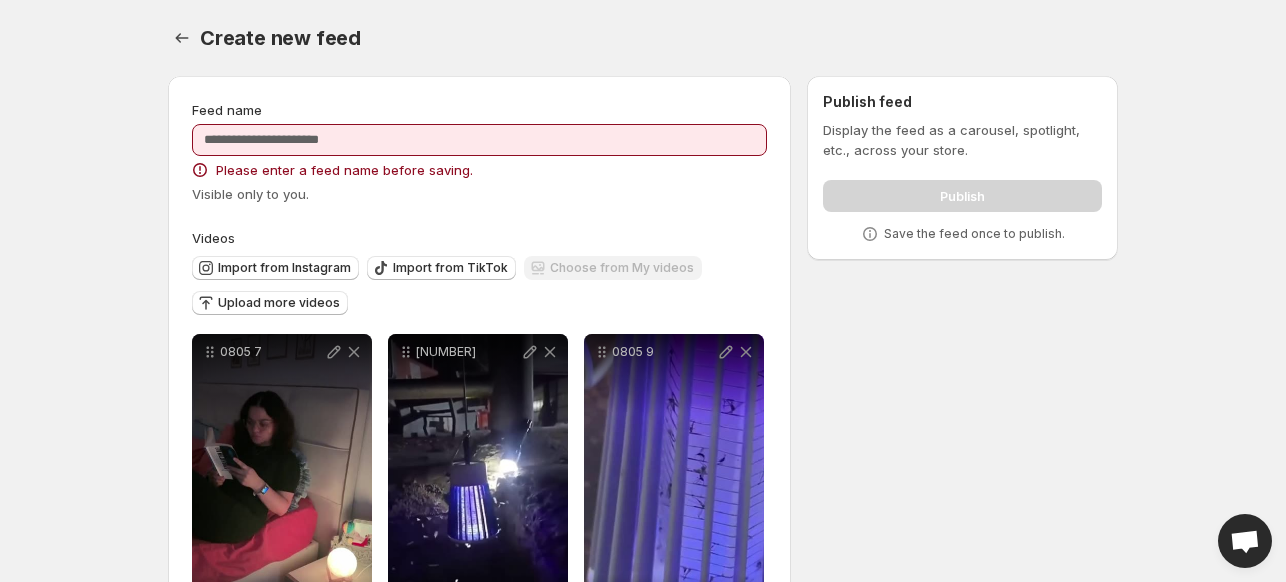 scroll, scrollTop: 0, scrollLeft: 0, axis: both 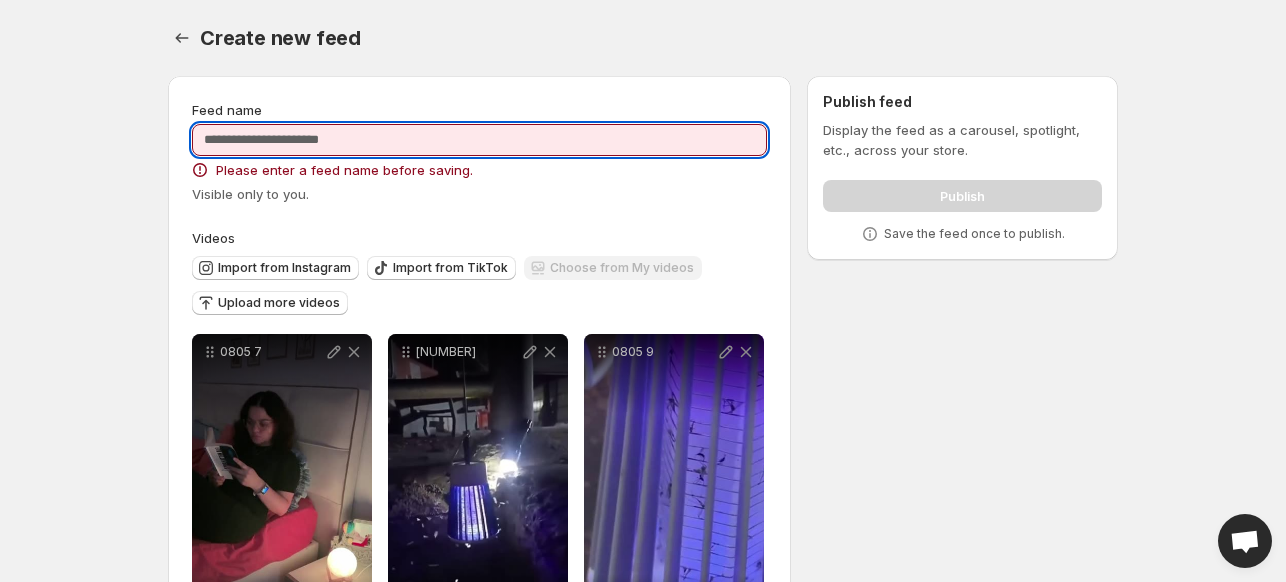 click on "Feed name" at bounding box center [479, 140] 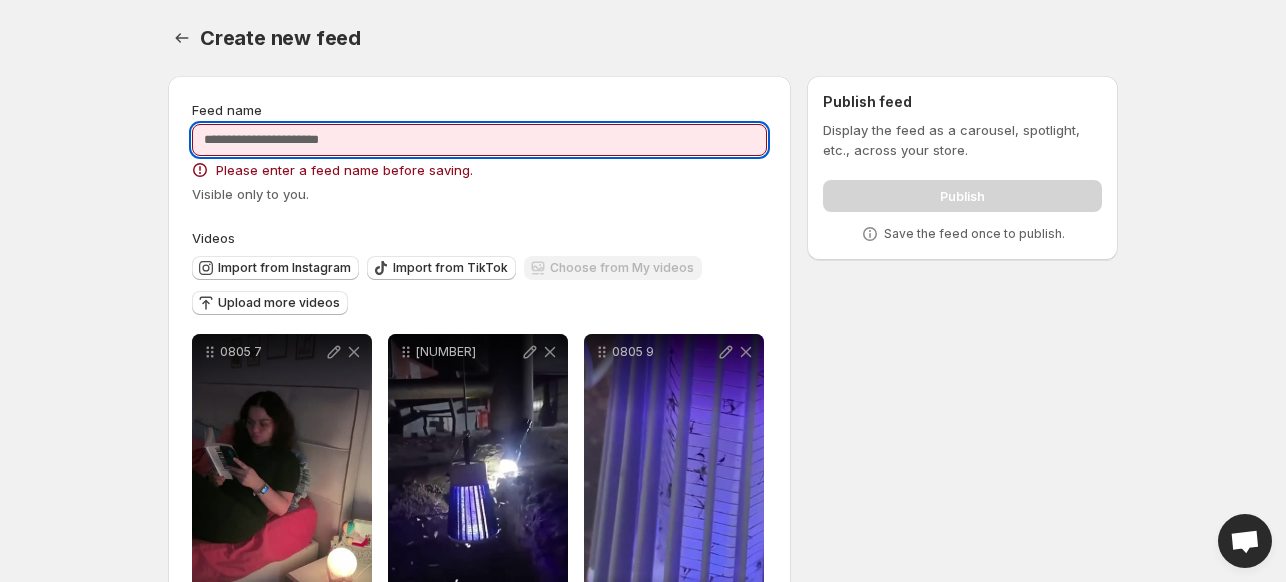 drag, startPoint x: 402, startPoint y: 136, endPoint x: 335, endPoint y: 141, distance: 67.18631 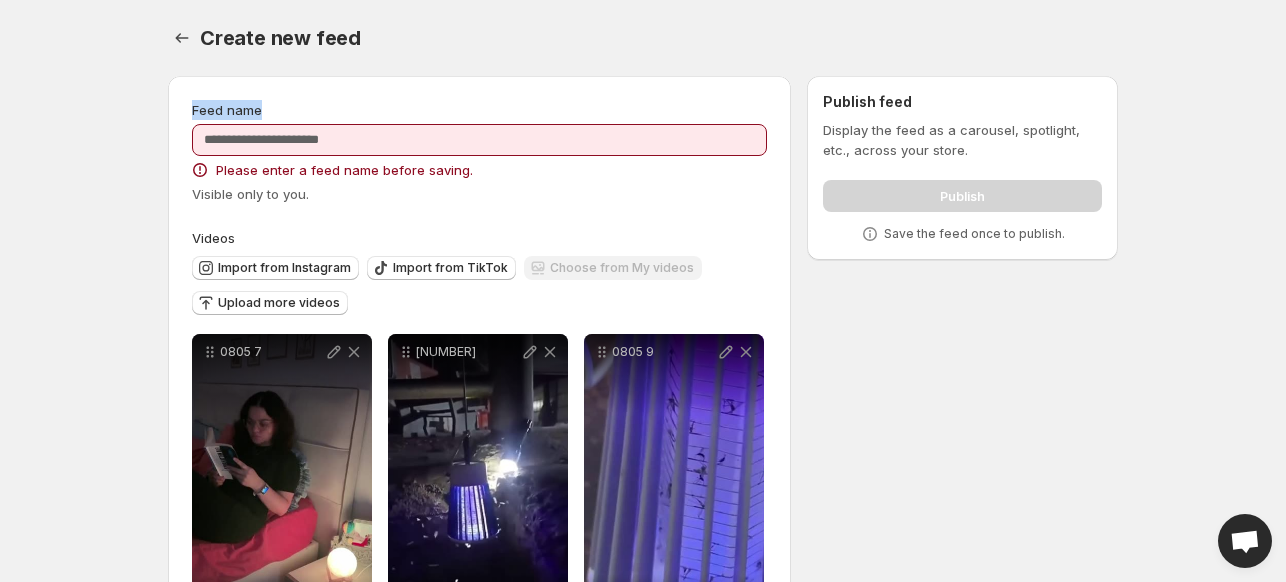 drag, startPoint x: 287, startPoint y: 100, endPoint x: 193, endPoint y: 110, distance: 94.53042 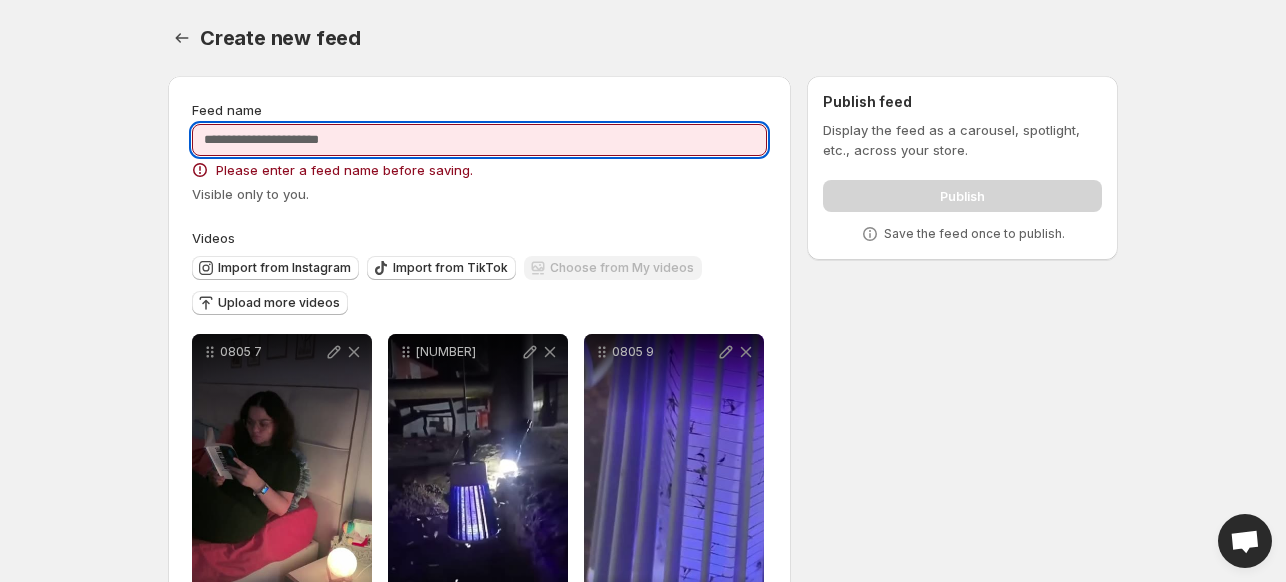 click on "Feed name" at bounding box center (479, 140) 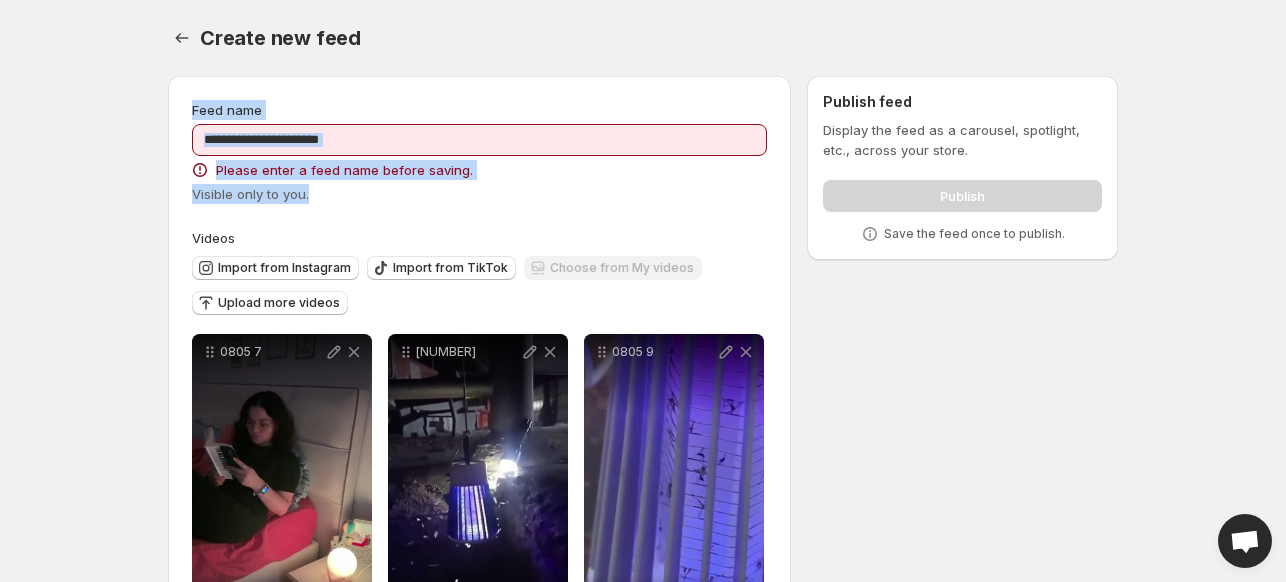 drag, startPoint x: 253, startPoint y: 153, endPoint x: 187, endPoint y: 103, distance: 82.800964 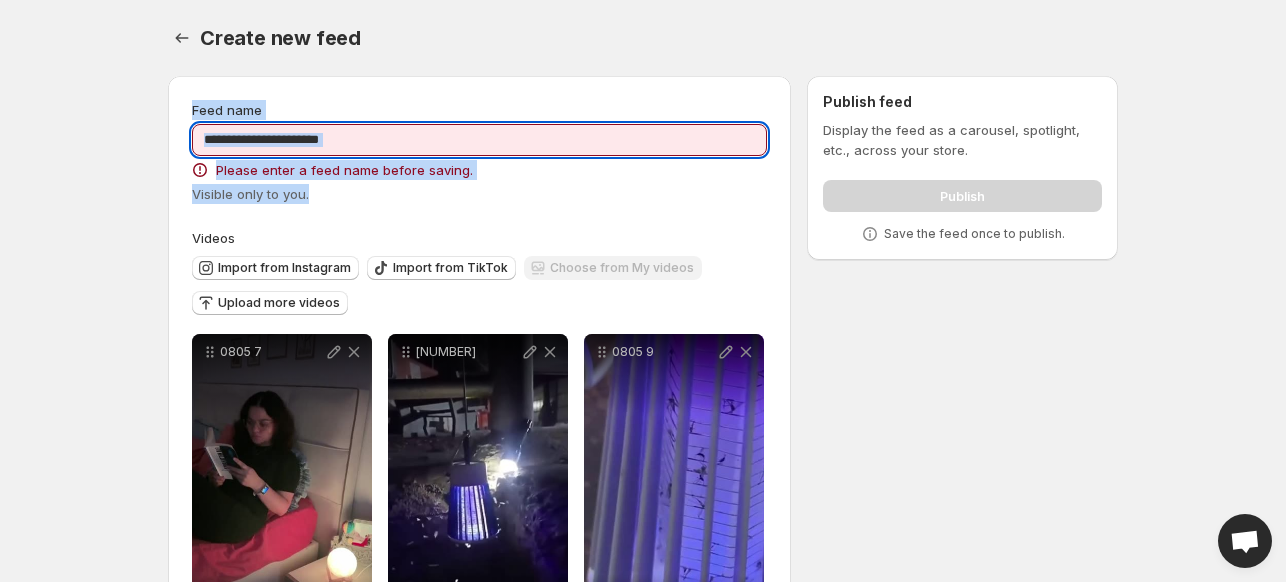 click on "Feed name" at bounding box center (479, 140) 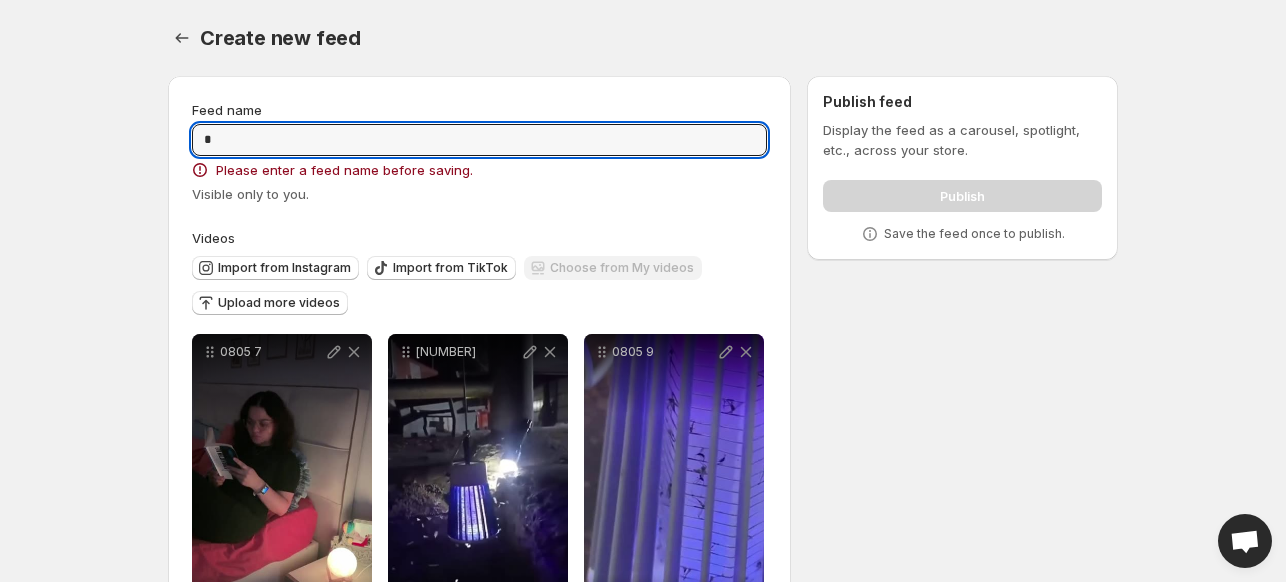 type on "*" 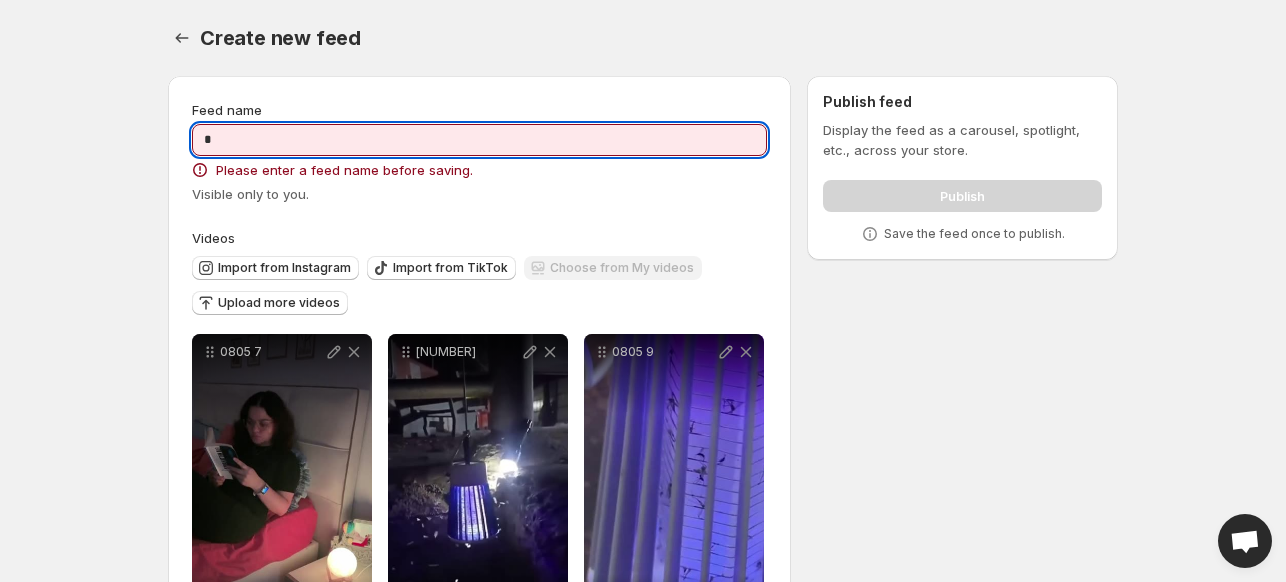 click on "Please enter a feed name before saving." at bounding box center [344, 170] 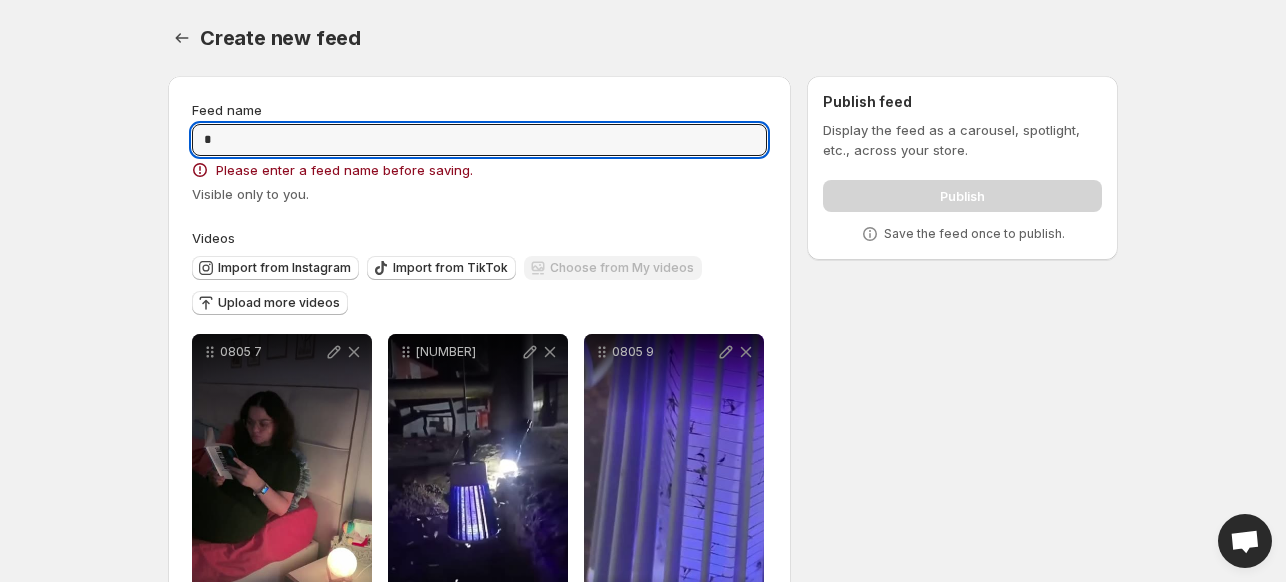 drag, startPoint x: 392, startPoint y: 137, endPoint x: 176, endPoint y: 138, distance: 216.00232 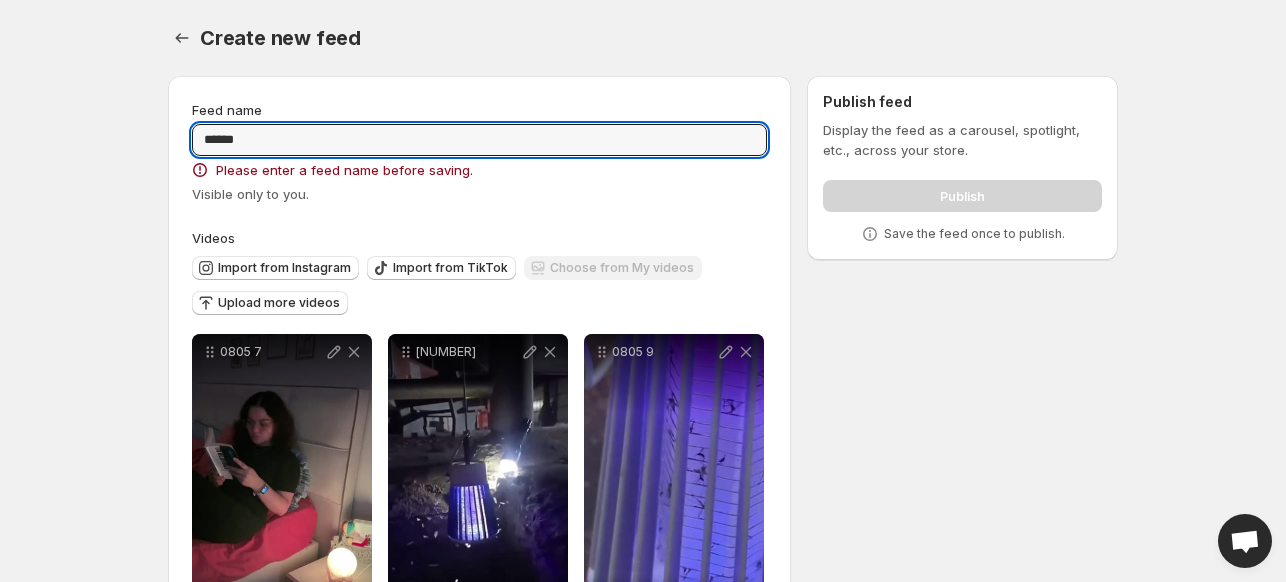 type on "******" 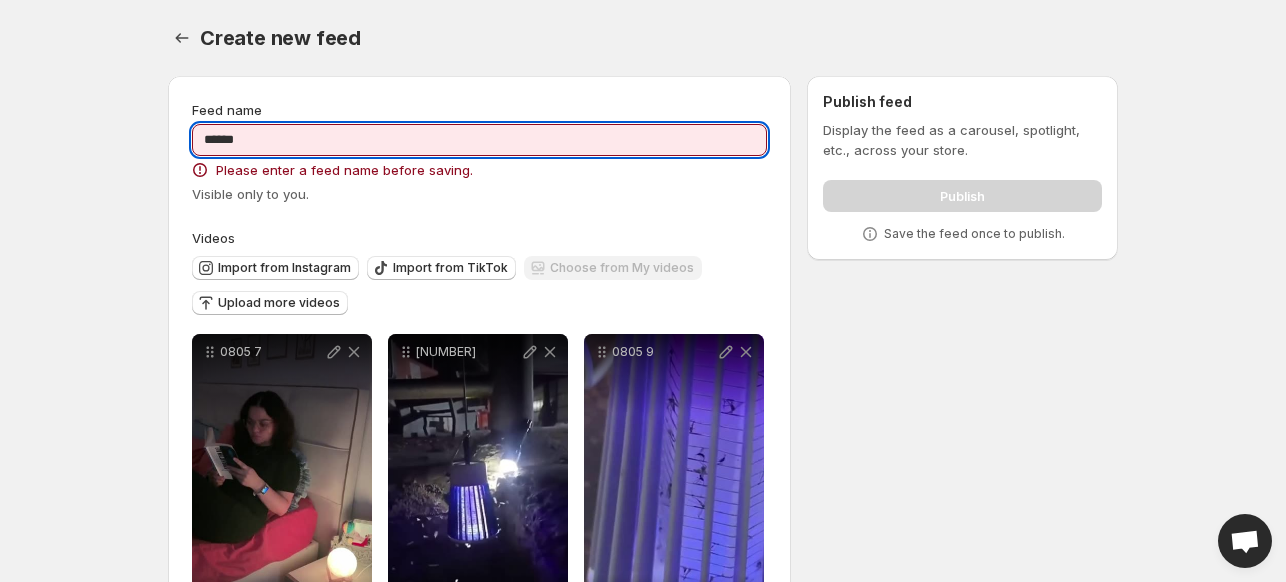 click on "Create new feed. This page is ready Create new feed" at bounding box center [643, 38] 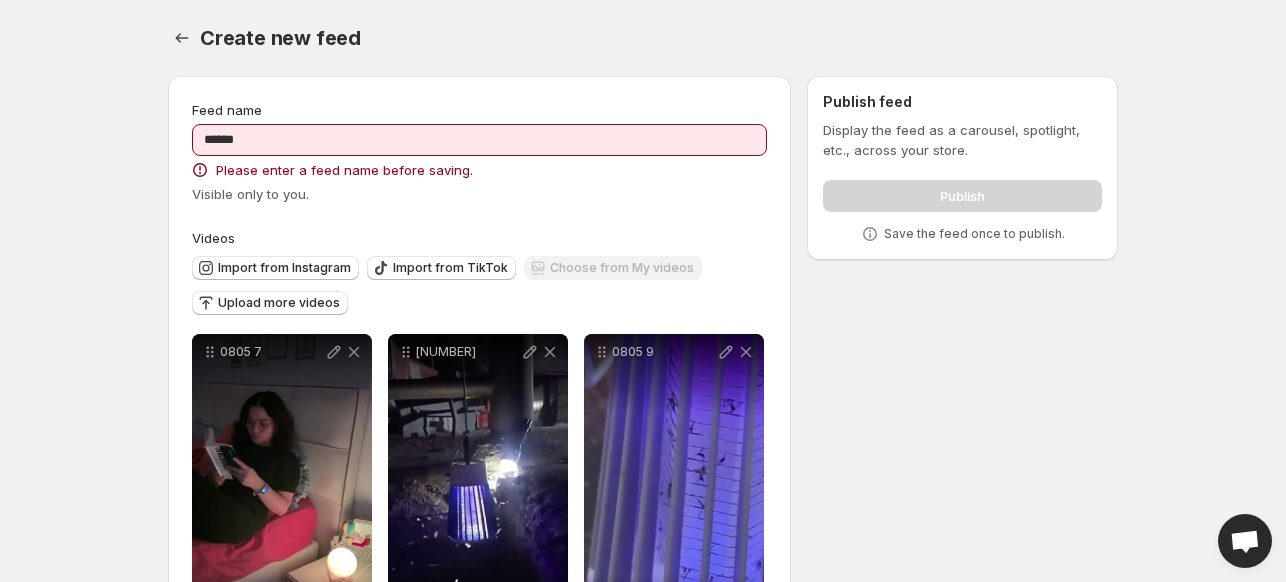 click on "0805 7 Tag products Save Cancel Video title ****** File extension (e.g., MOV, MP4) is not required. 0805 8 Tag products Save Cancel Video title ****** File extension (e.g., MOV, MP4) is not required. 0805 9 Tag products Save Cancel Video title ****** File extension (e.g., MOV, MP4) is not required. 0805 10 Tag products Save Cancel Video title ******* File extension (e.g., MOV, MP4) is not required.
To pick up a draggable item, press the space bar.
While dragging, use the arrow keys to move the item.
Press space again to drop the item in its new position, or press escape to cancel." at bounding box center [479, 545] 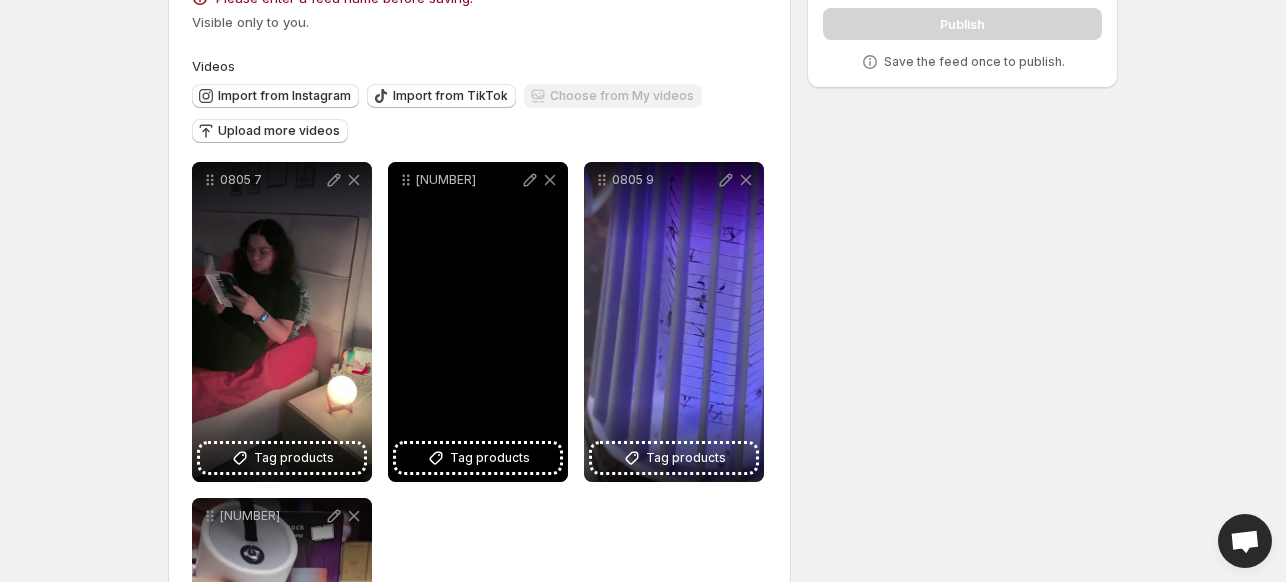 scroll, scrollTop: 100, scrollLeft: 0, axis: vertical 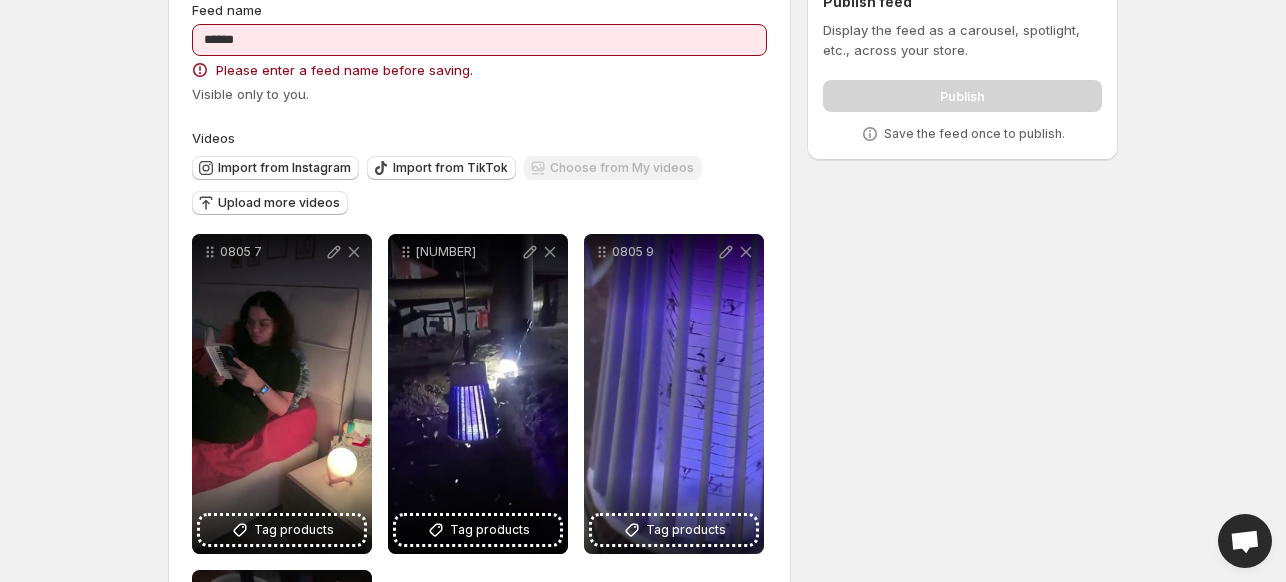 click on "0805 7 Tag products Save Cancel Video title ****** File extension (e.g., MOV, MP4) is not required. 0805 8 Tag products Save Cancel Video title ****** File extension (e.g., MOV, MP4) is not required. 0805 9 Tag products Save Cancel Video title ****** File extension (e.g., MOV, MP4) is not required. 0805 10 Tag products Save Cancel Video title ******* File extension (e.g., MOV, MP4) is not required.
To pick up a draggable item, press the space bar.
While dragging, use the arrow keys to move the item.
Press space again to drop the item in its new position, or press escape to cancel." at bounding box center (479, 445) 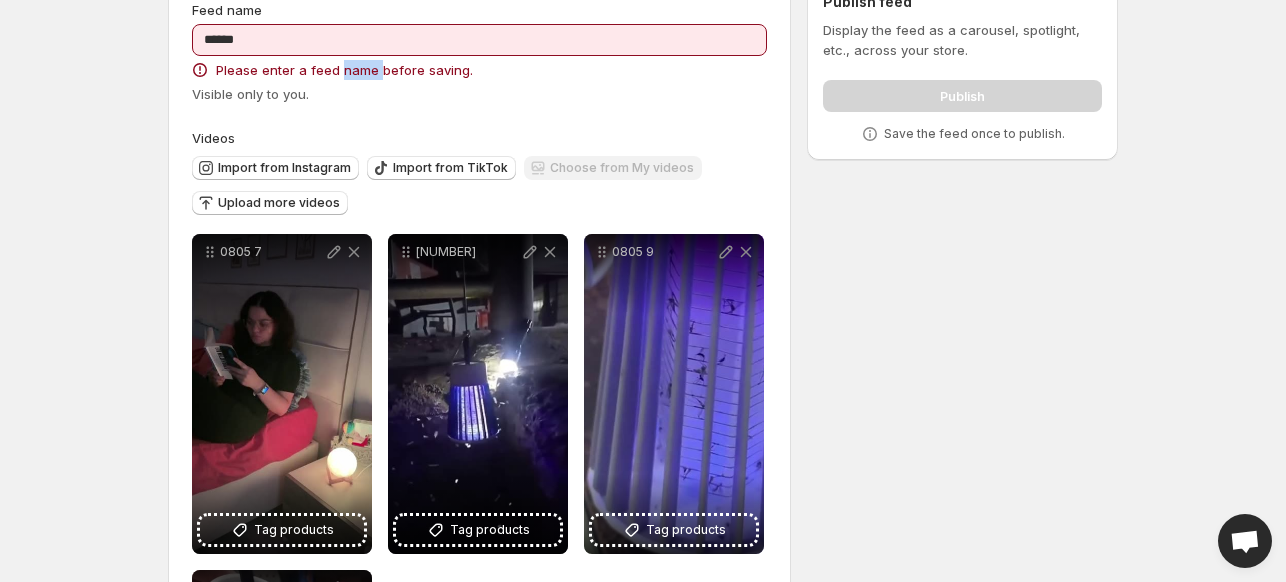 click on "Please enter a feed name before saving." at bounding box center [344, 70] 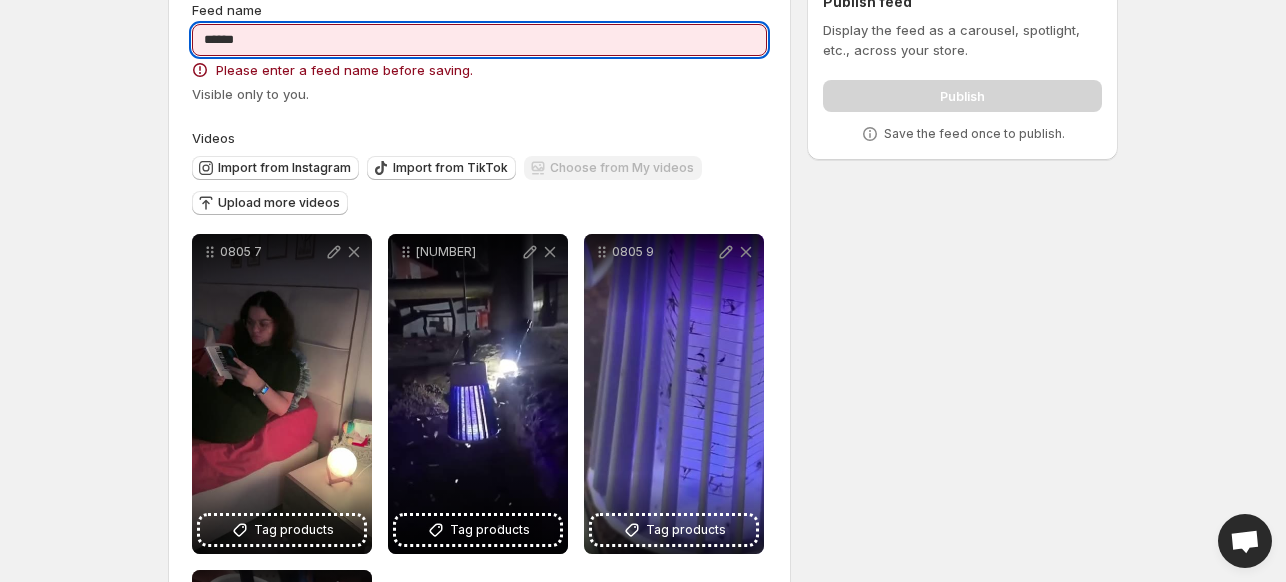 click on "******" at bounding box center (479, 40) 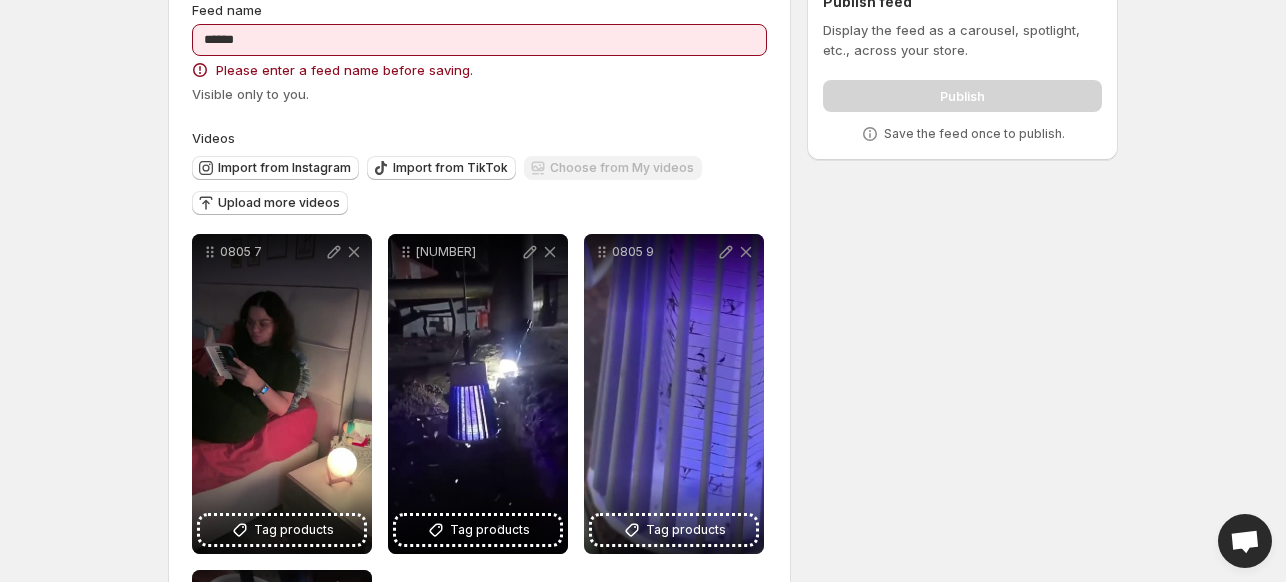 scroll, scrollTop: 0, scrollLeft: 0, axis: both 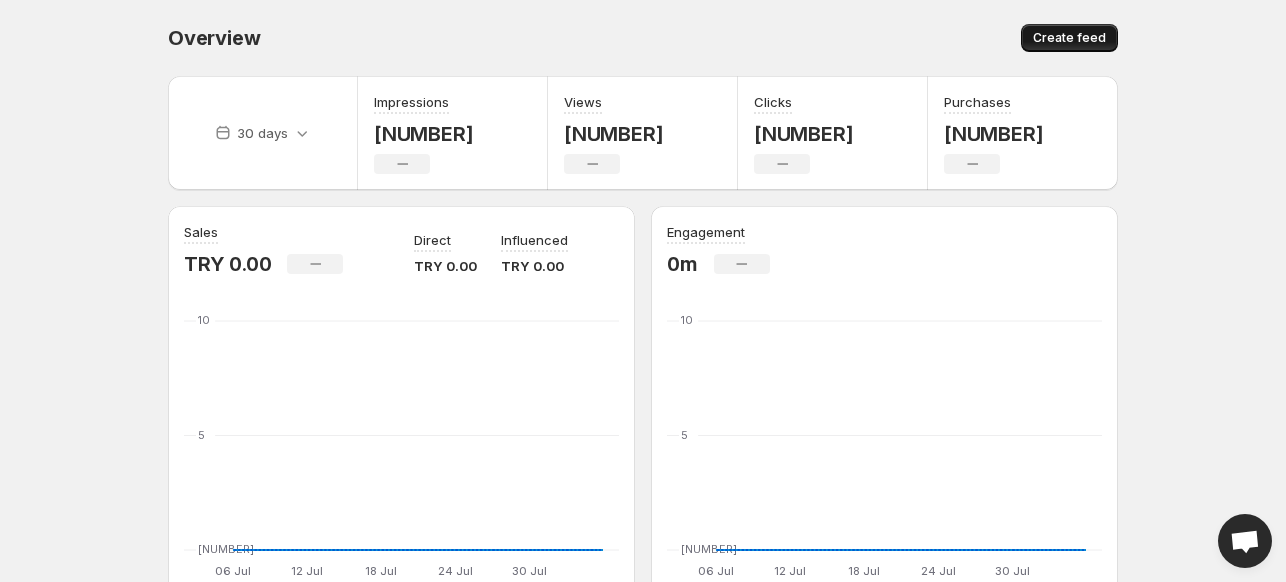 click on "Create feed" at bounding box center [1069, 38] 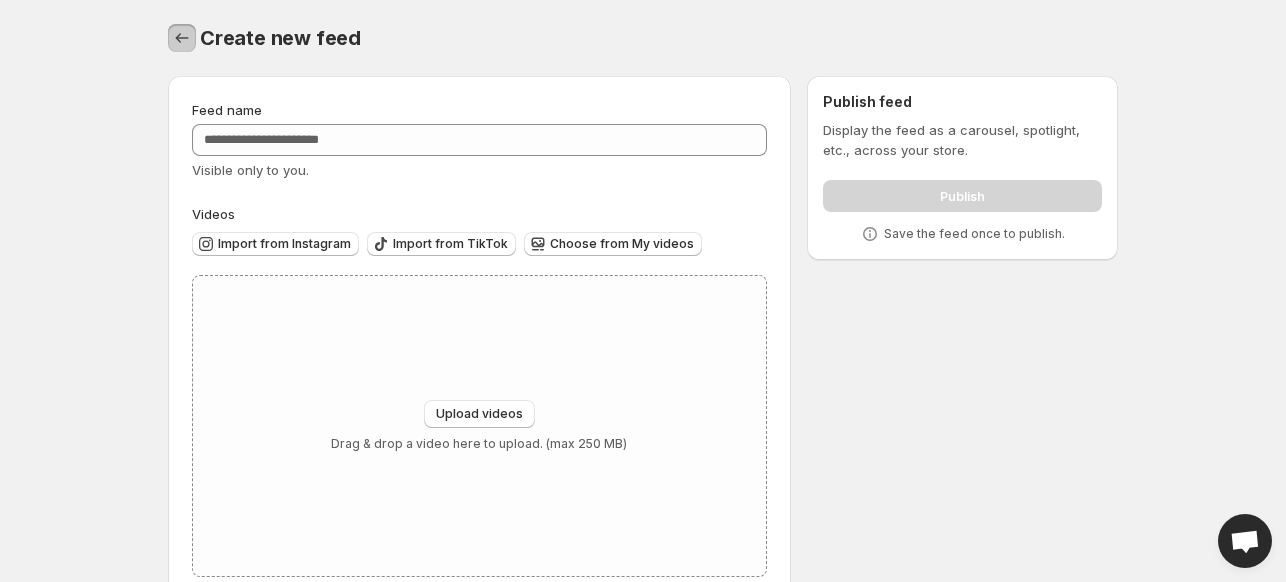 click 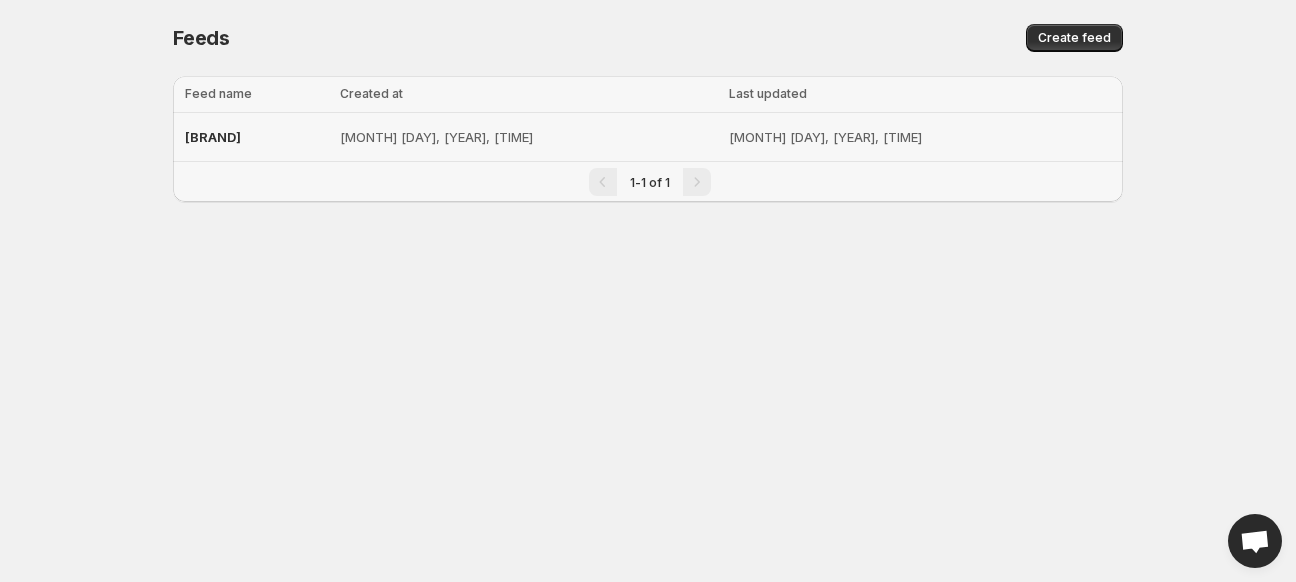 click on "[MONTH] [DAY], [YEAR], [TIME]" at bounding box center (528, 137) 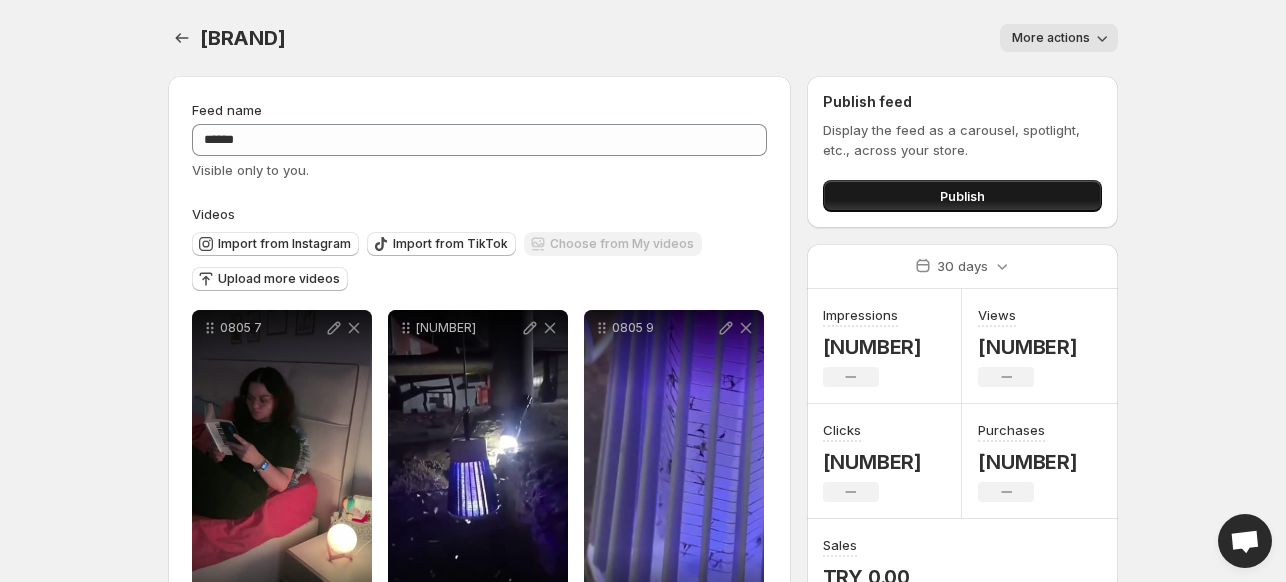 click on "Publish" at bounding box center [962, 196] 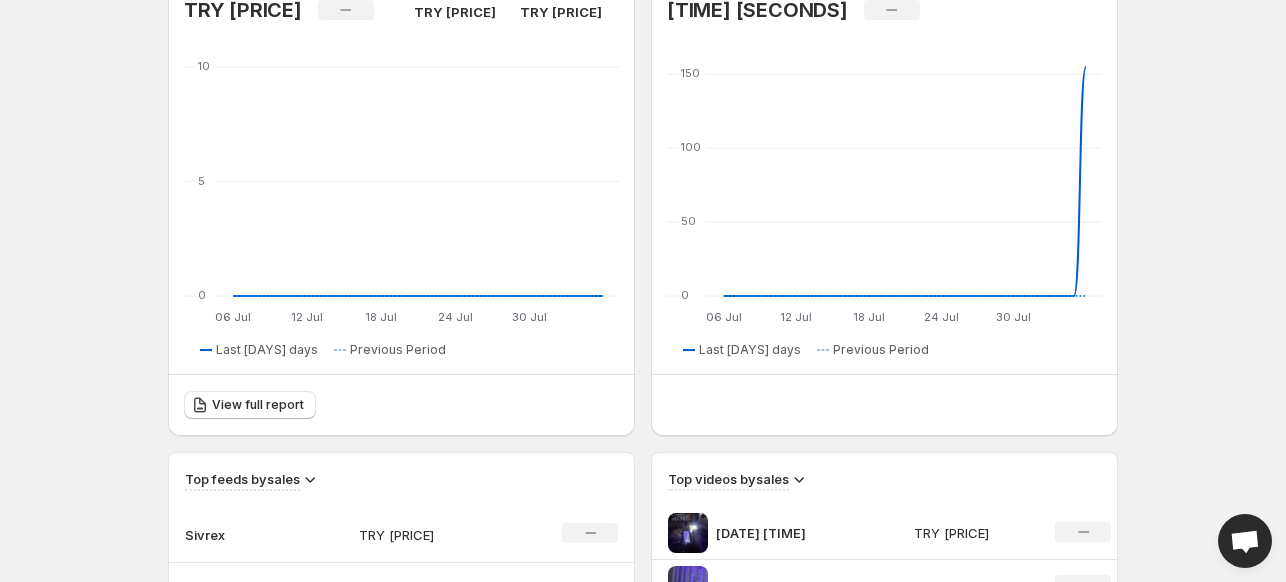 scroll, scrollTop: 0, scrollLeft: 0, axis: both 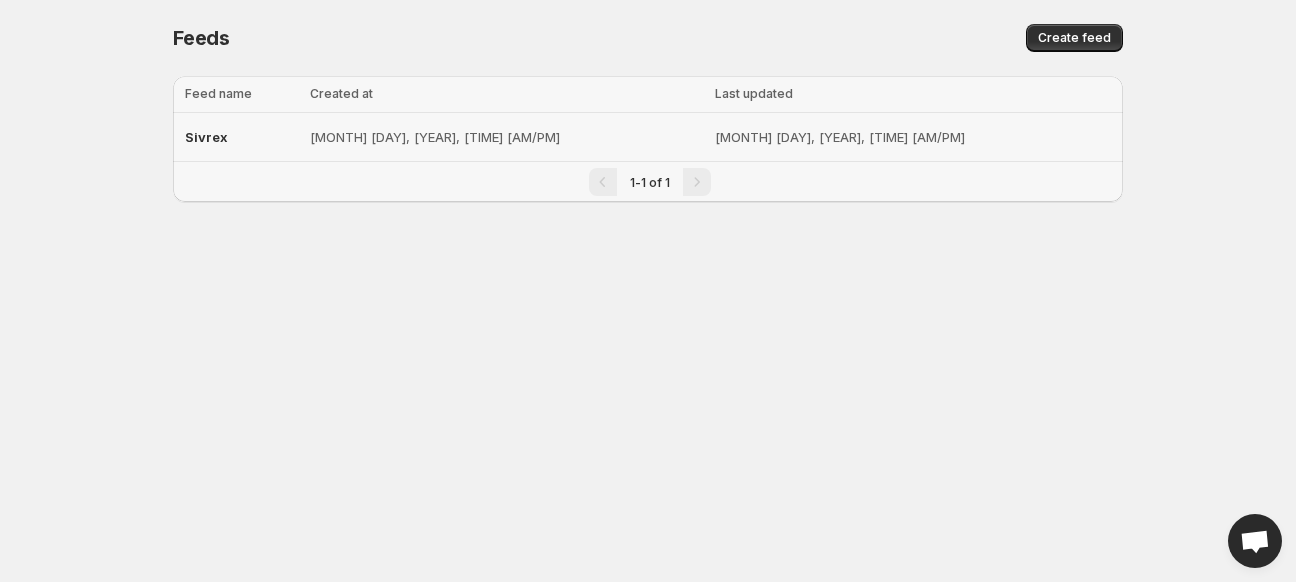 click on "[MONTH] [DAY], [YEAR], [TIME] [AM/PM]" at bounding box center [506, 137] 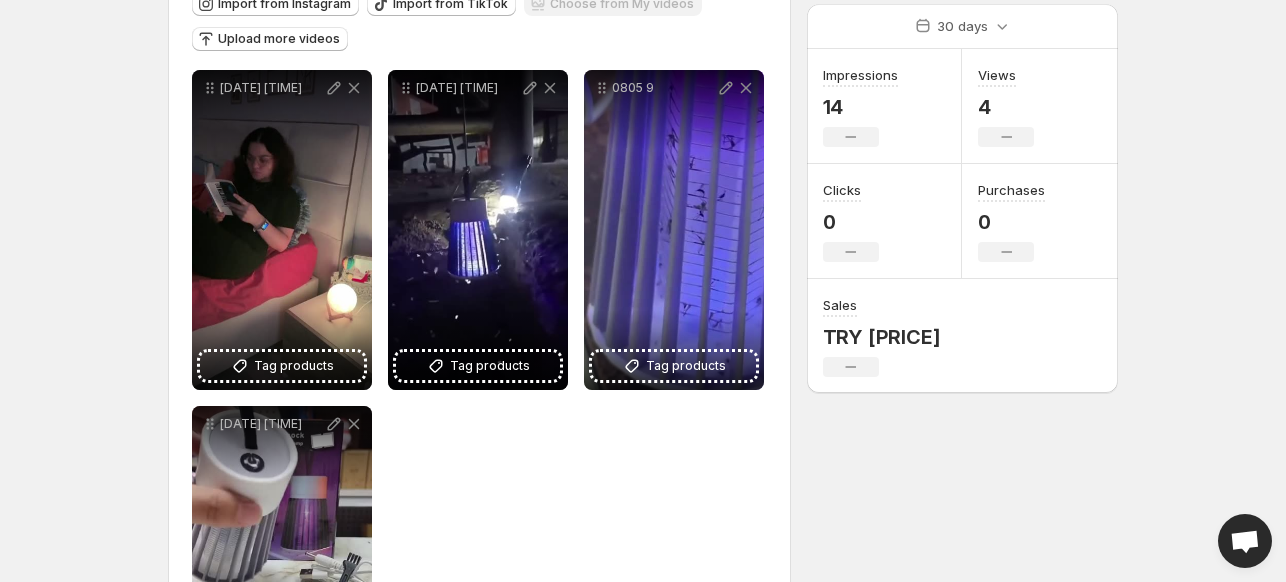 scroll, scrollTop: 0, scrollLeft: 0, axis: both 